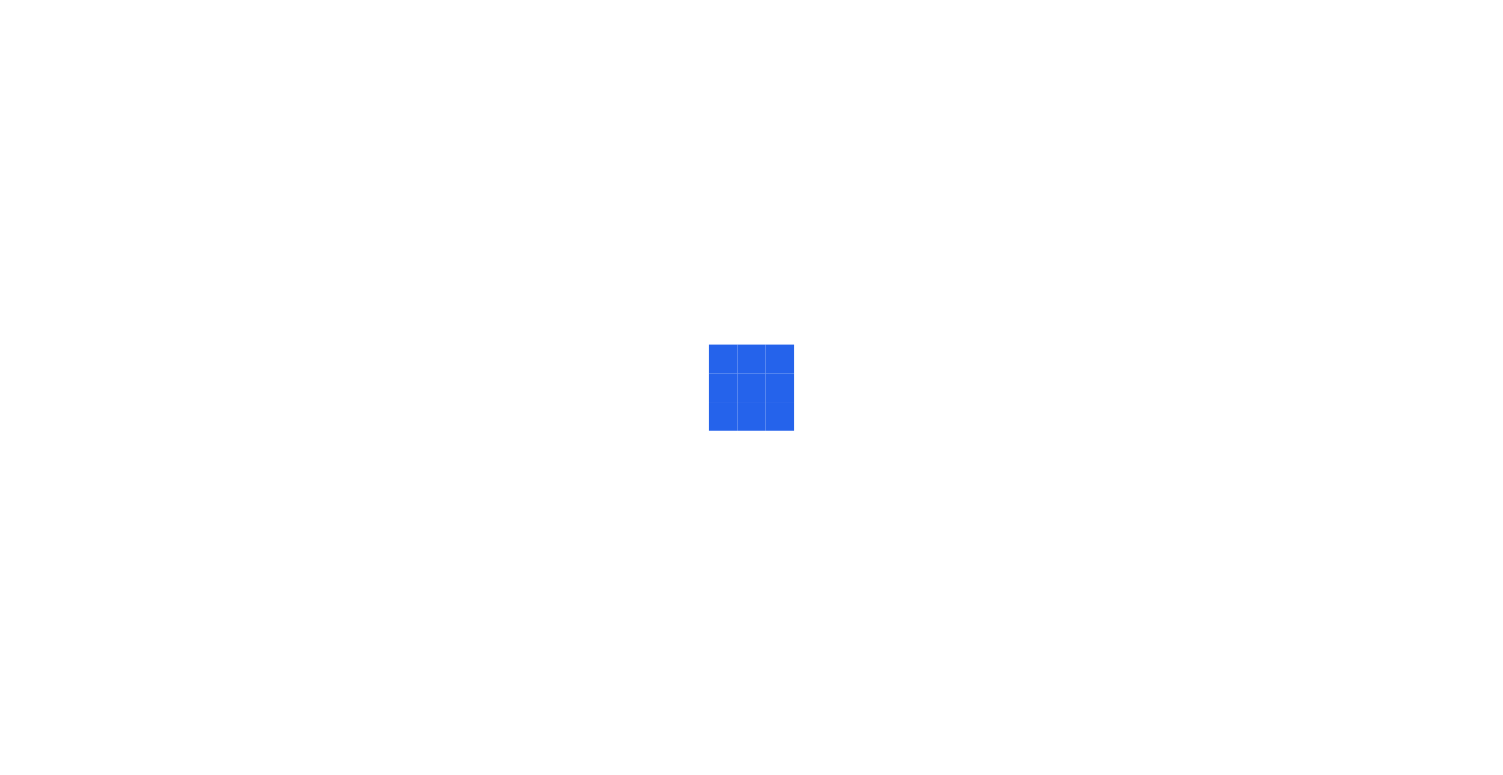 scroll, scrollTop: 0, scrollLeft: 0, axis: both 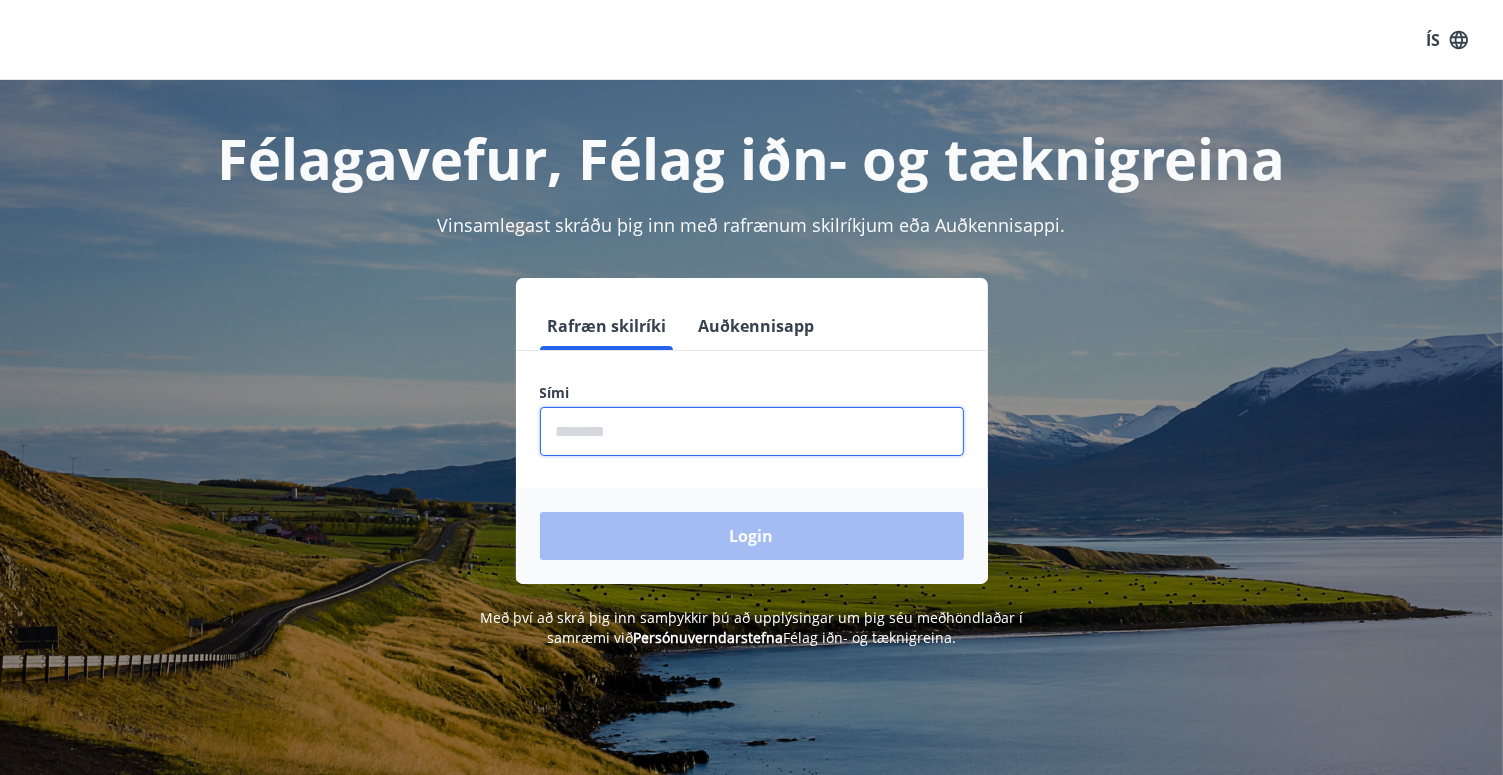 click at bounding box center [752, 431] 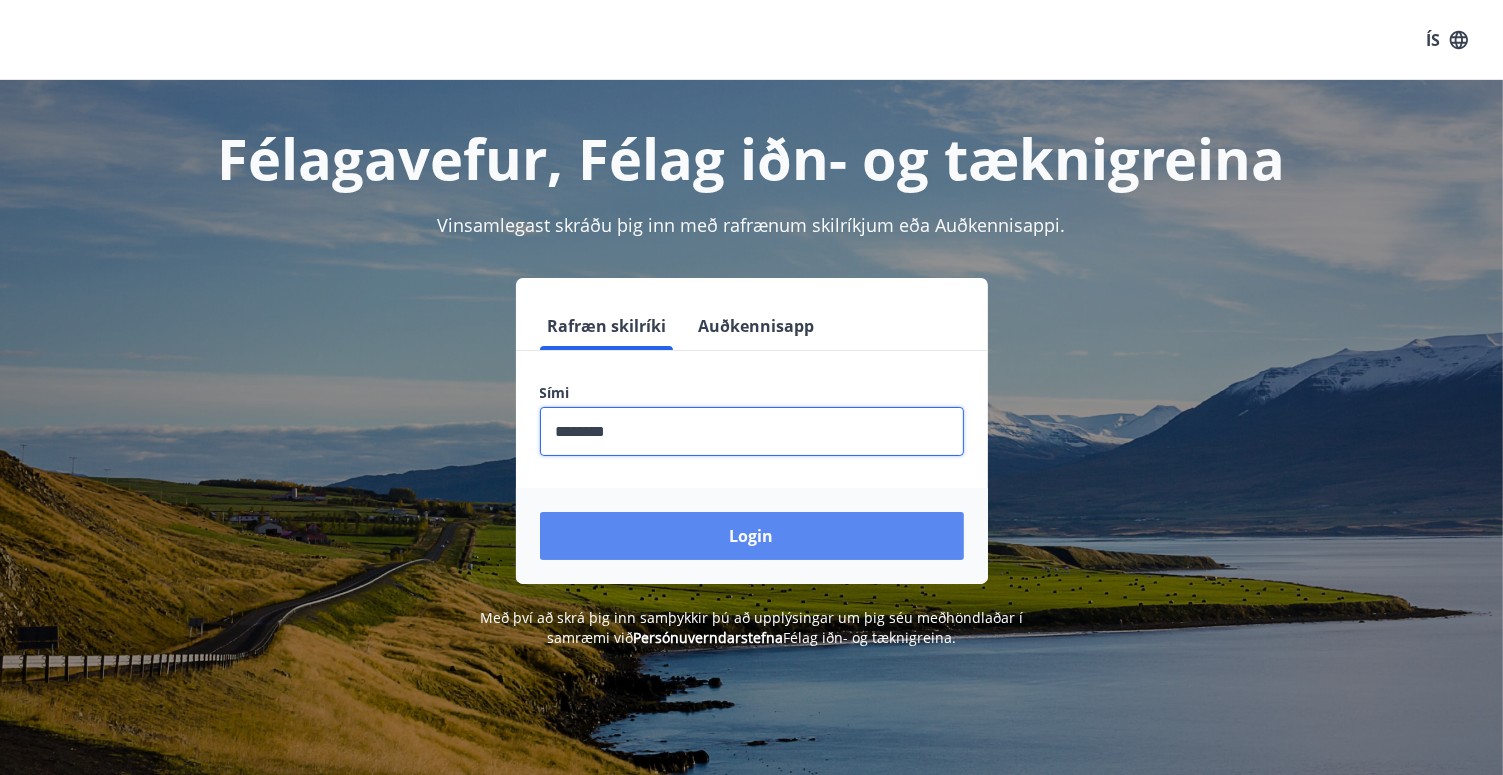 type on "********" 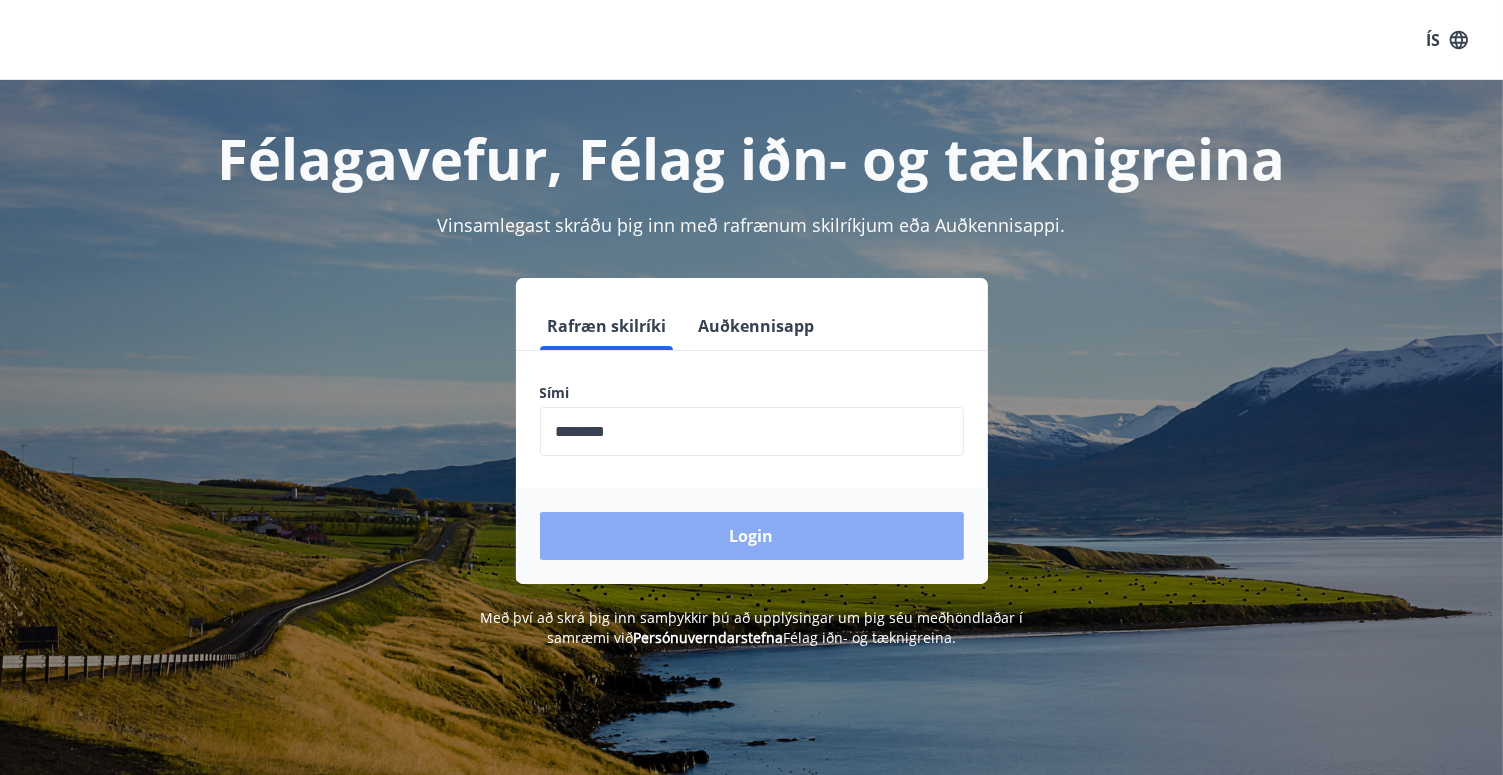 click on "Login" at bounding box center (752, 536) 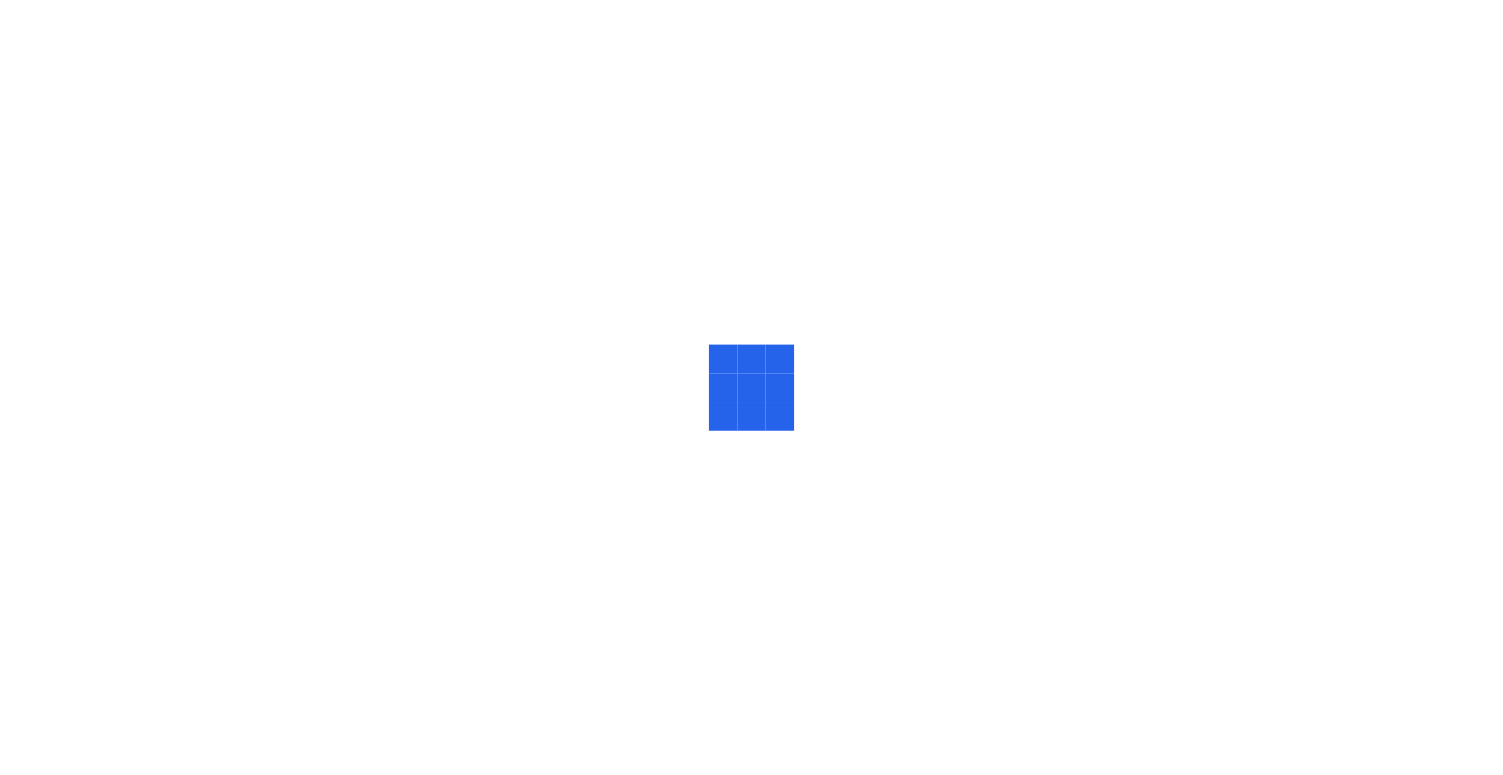 scroll, scrollTop: 0, scrollLeft: 0, axis: both 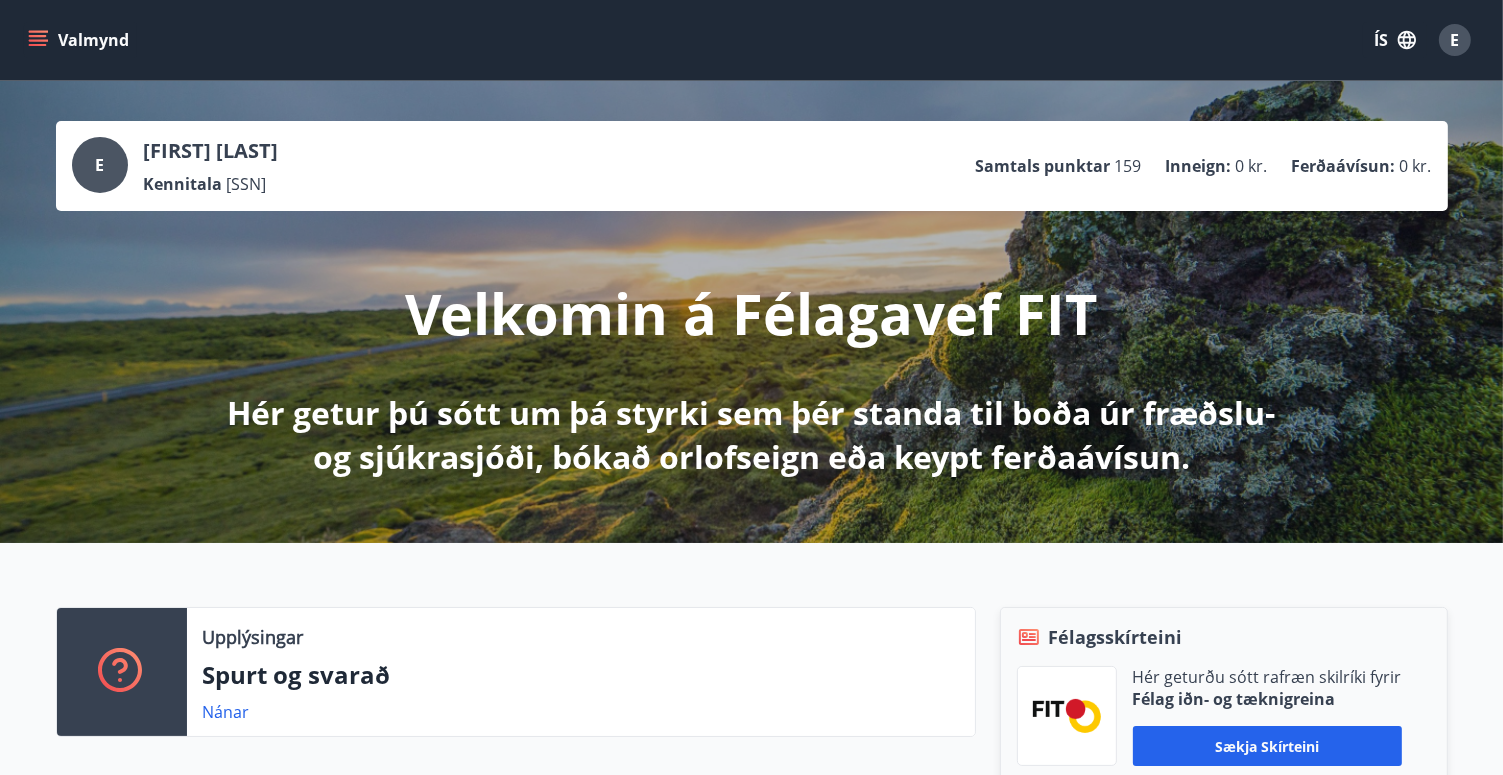 click on "Valmynd" at bounding box center [80, 40] 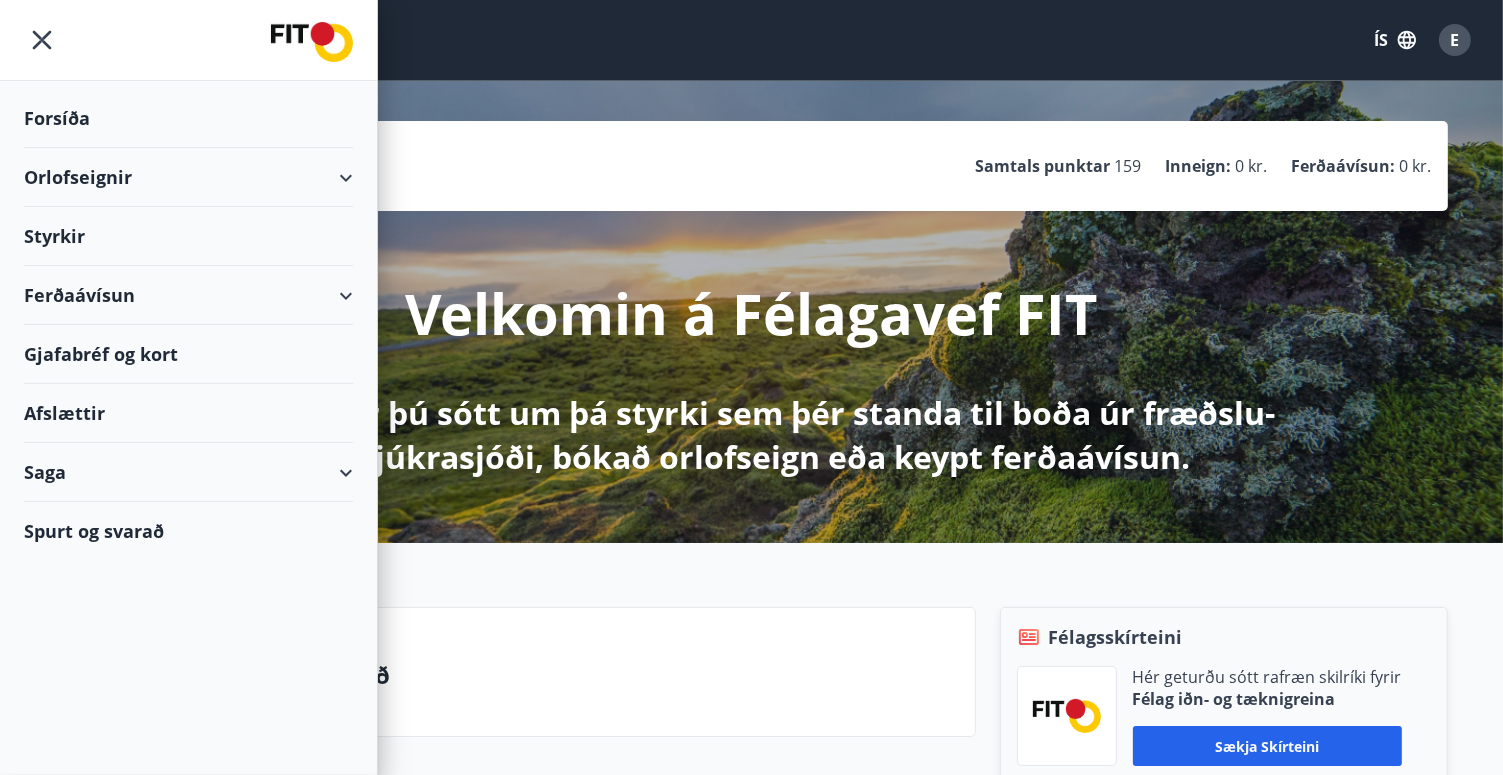 click on "Styrkir" at bounding box center [188, 118] 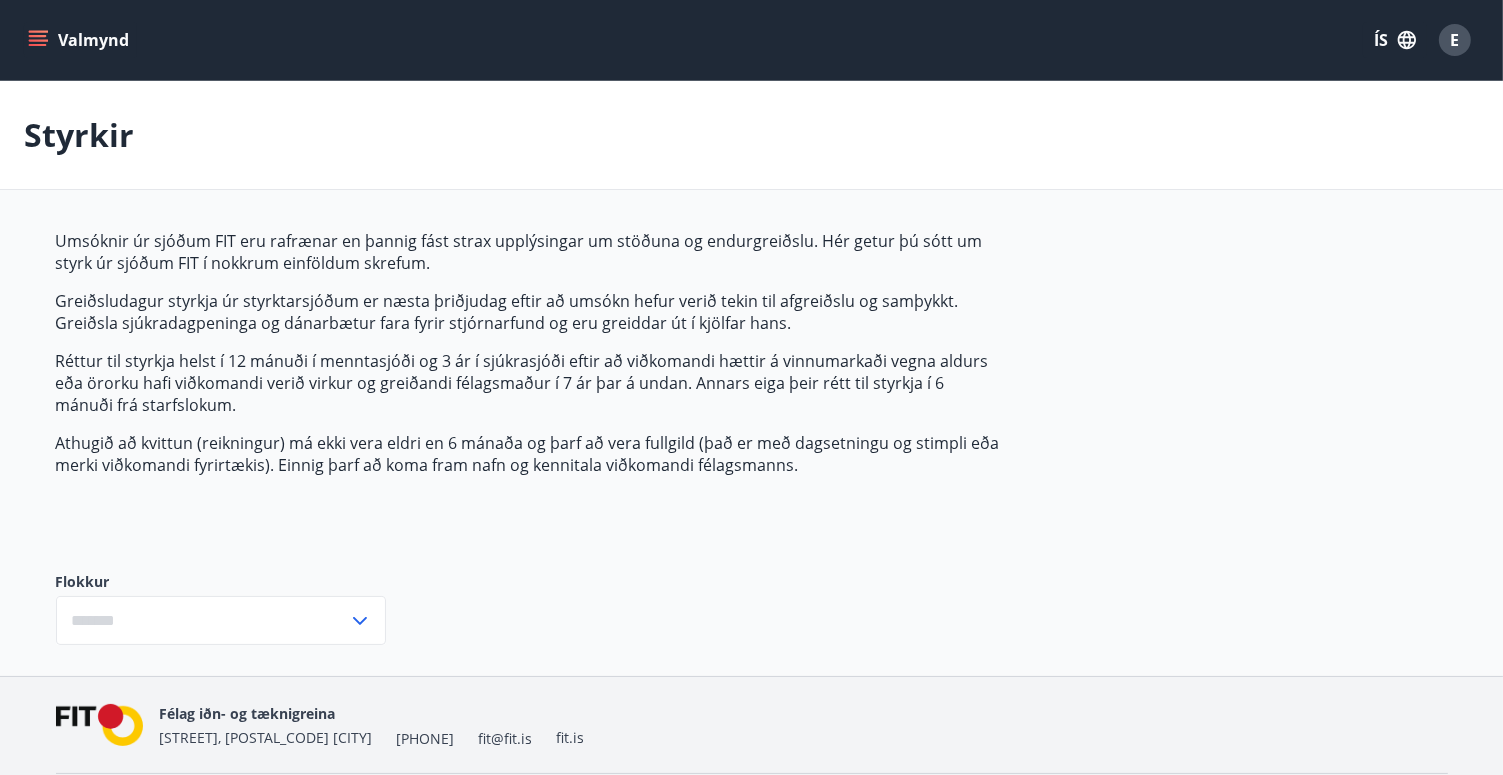 type on "***" 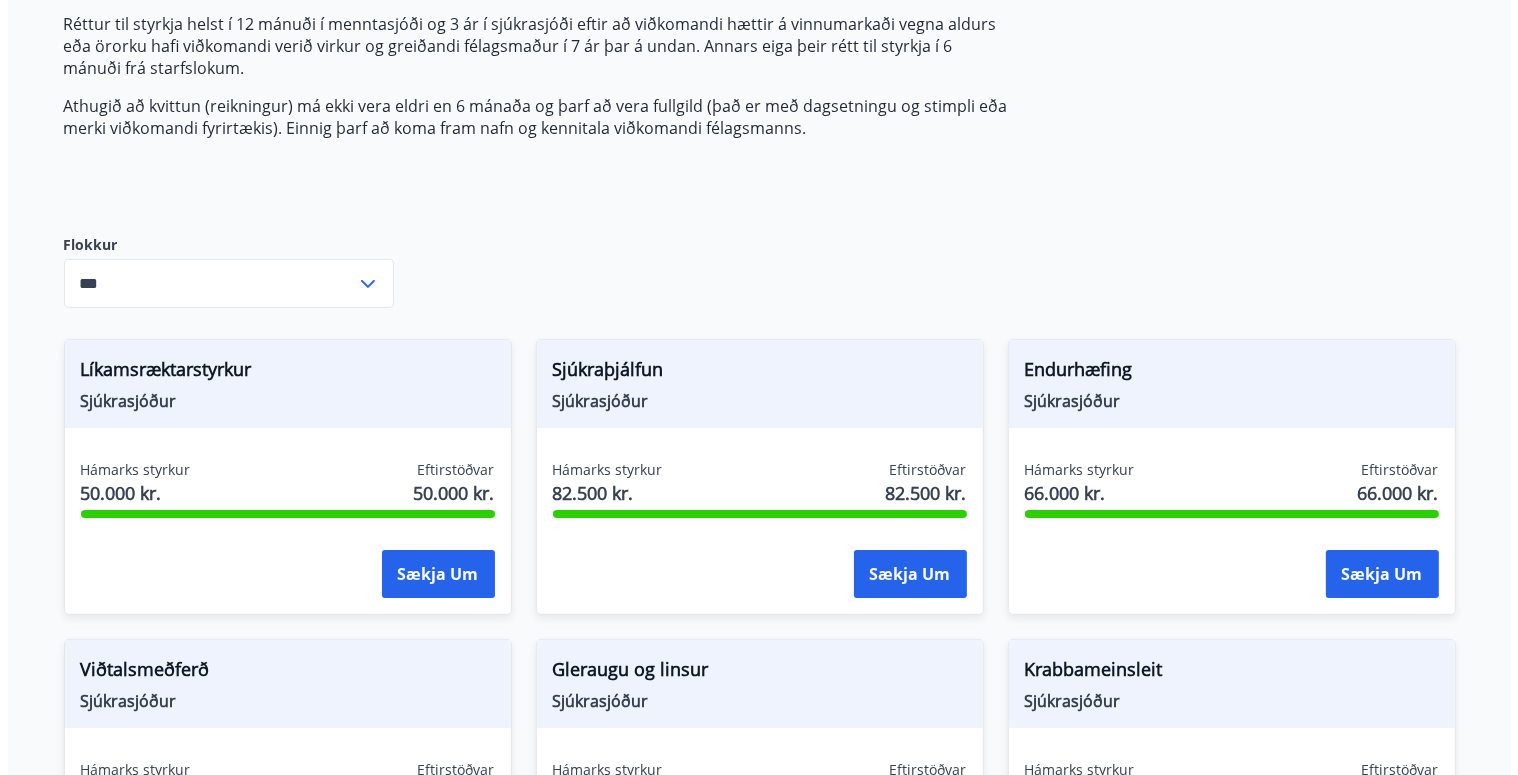 scroll, scrollTop: 345, scrollLeft: 0, axis: vertical 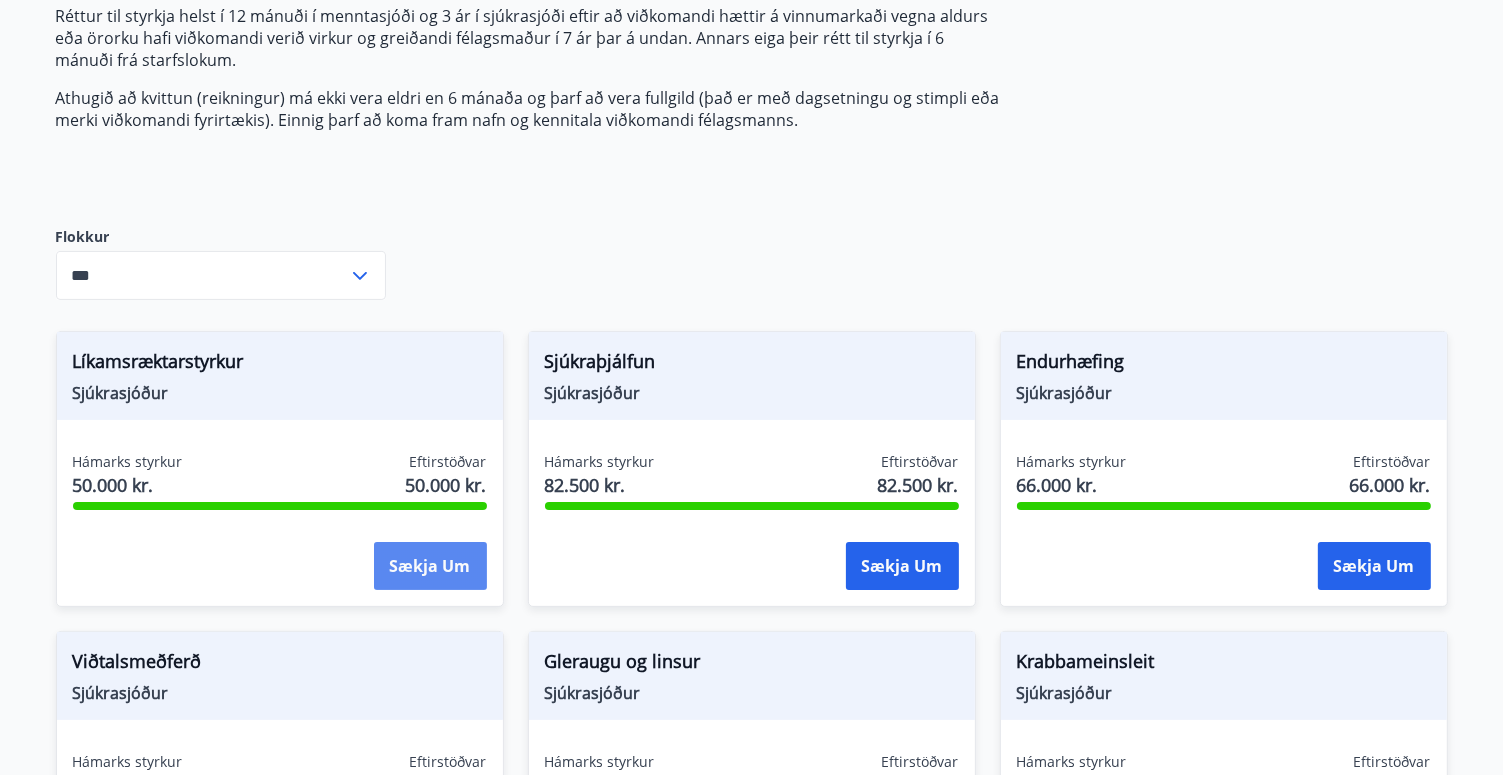 click on "Sækja um" at bounding box center [430, 566] 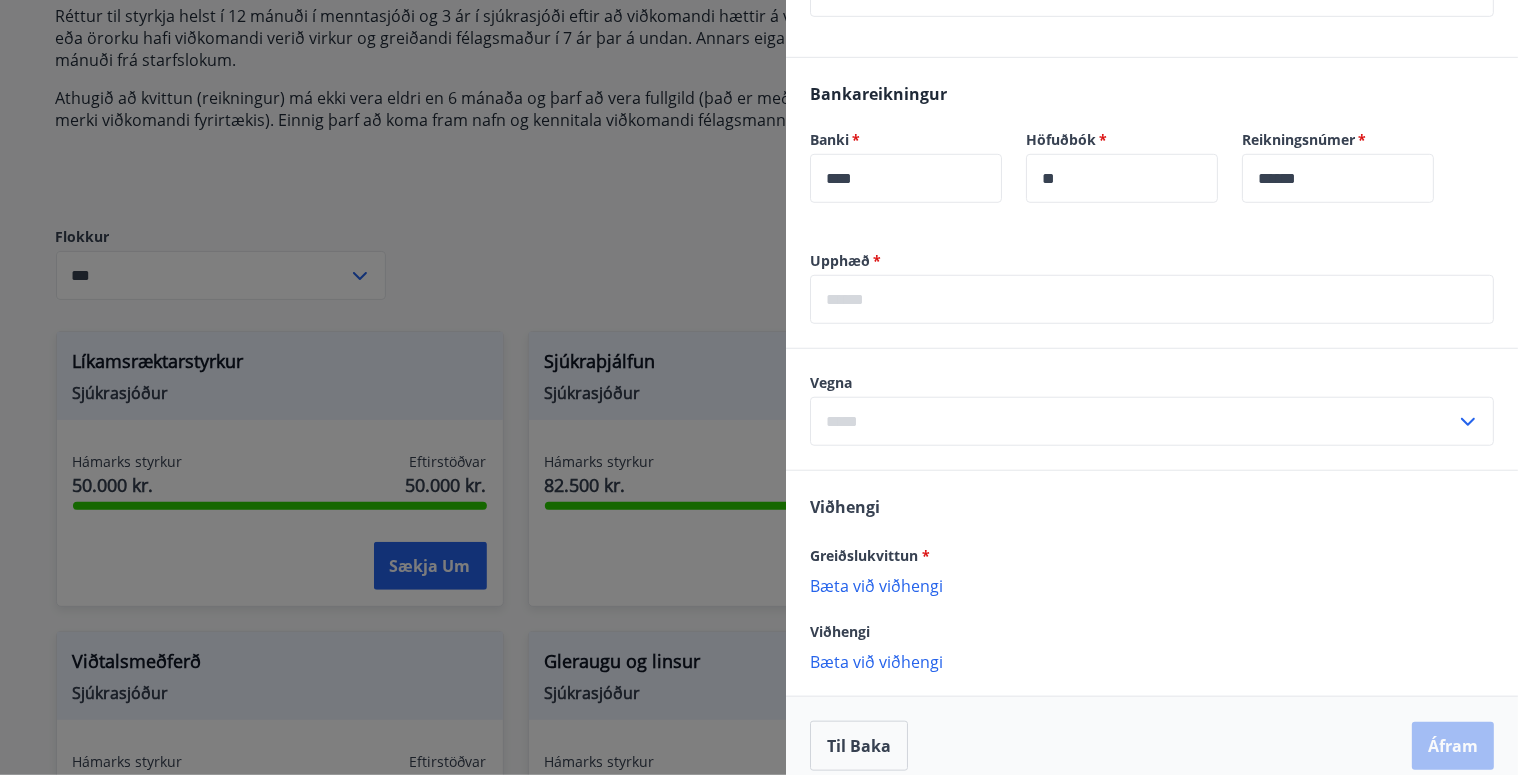 scroll, scrollTop: 631, scrollLeft: 0, axis: vertical 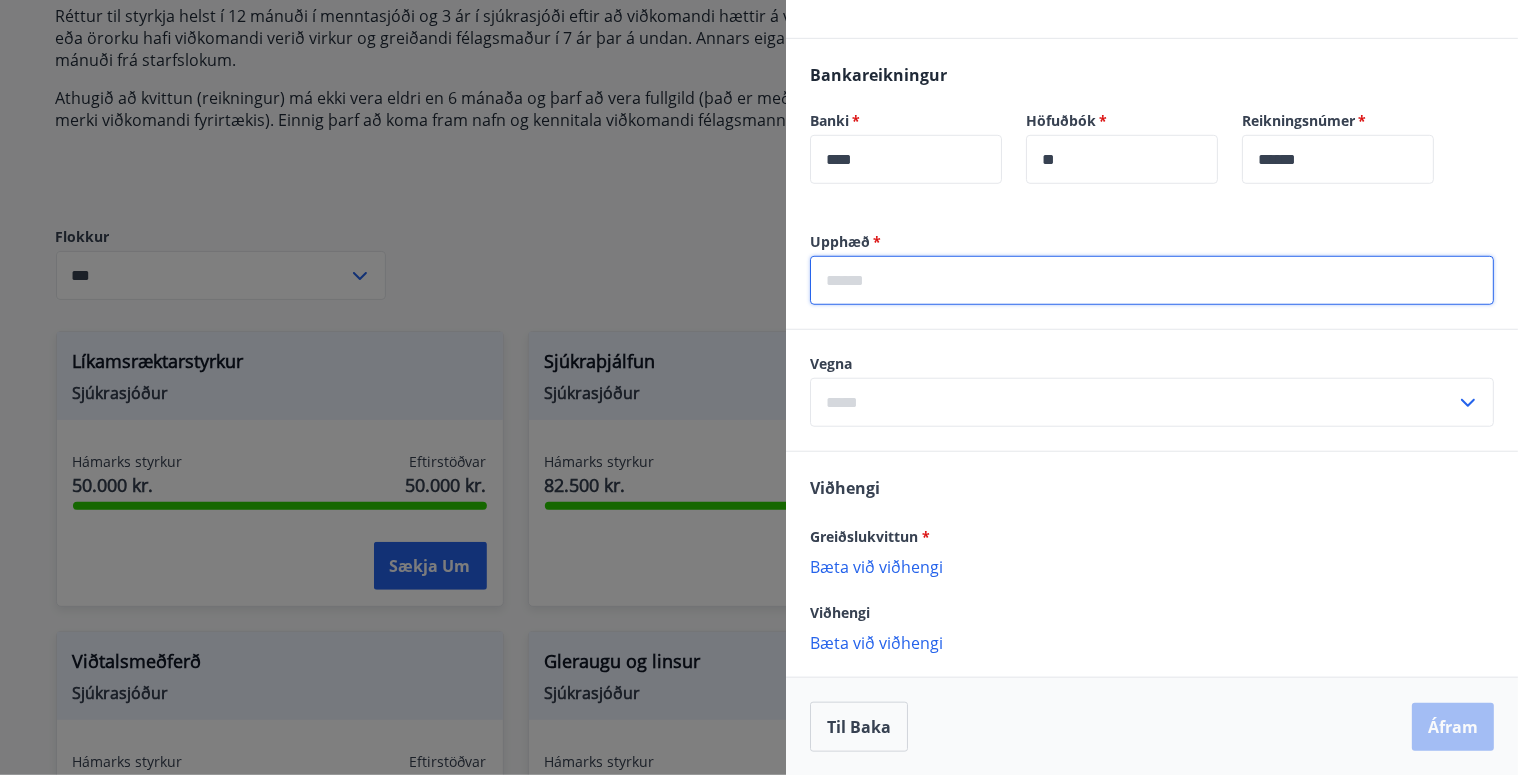 click at bounding box center [1152, 280] 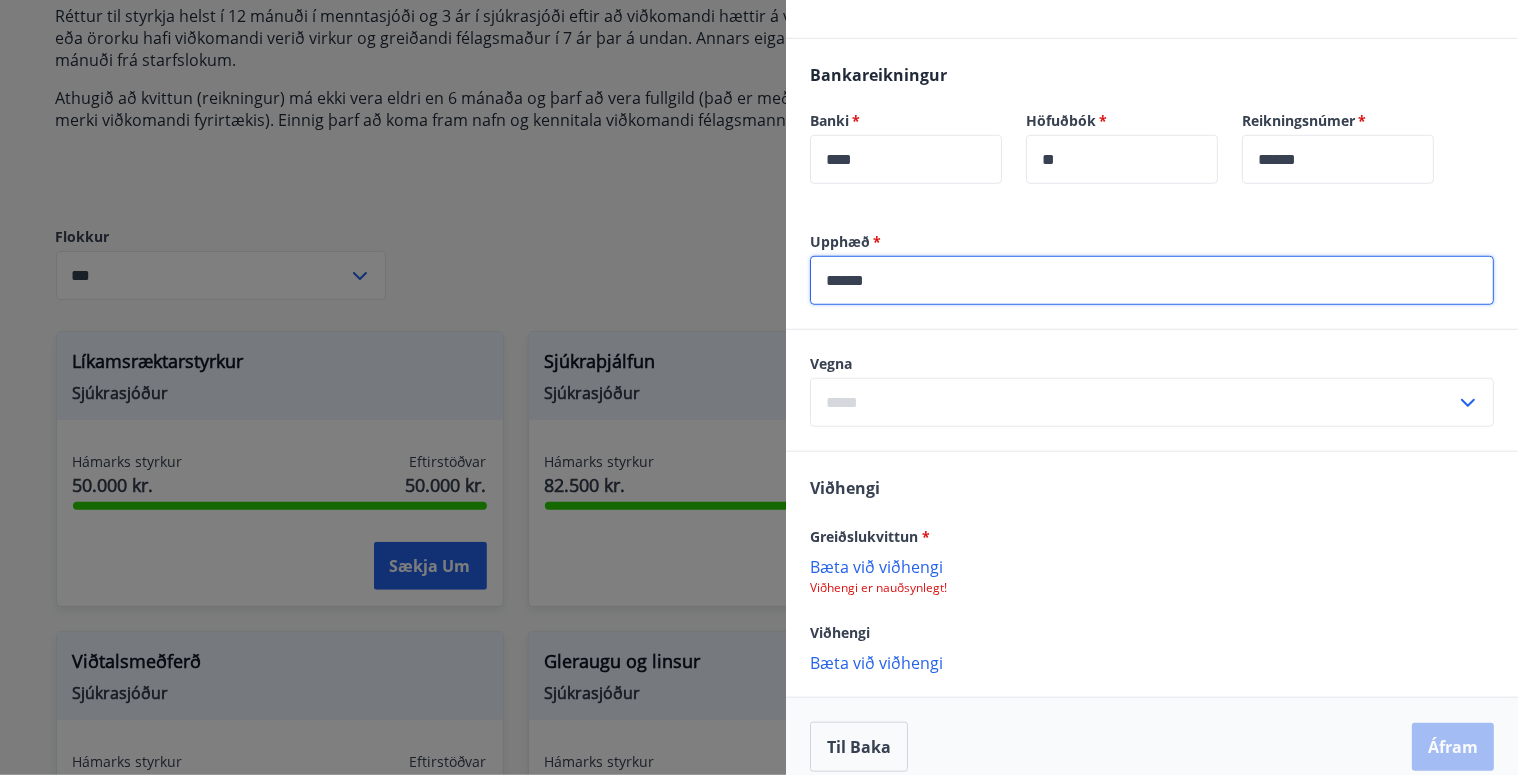 type on "******" 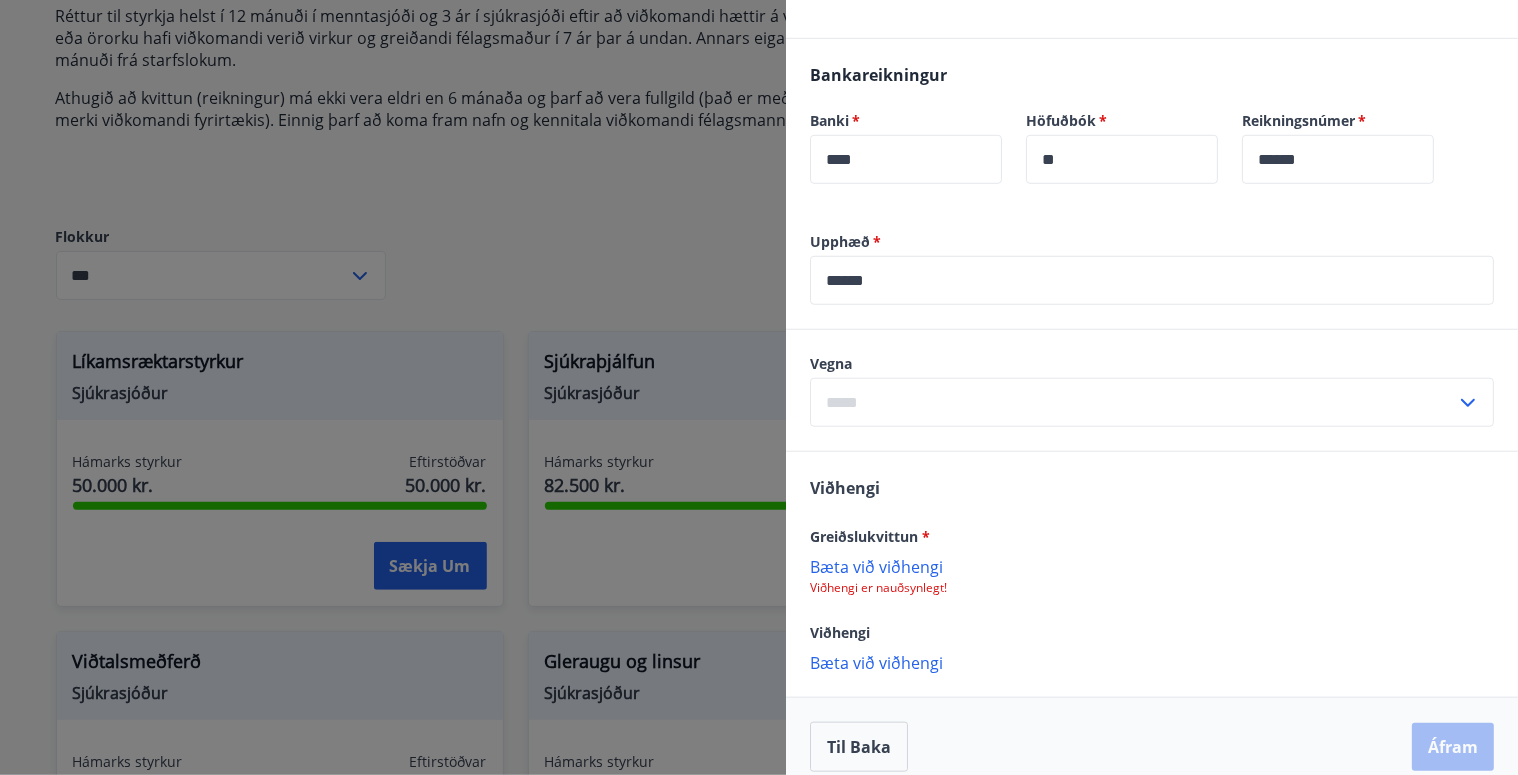 click on "Bæta við viðhengi" at bounding box center [1152, 566] 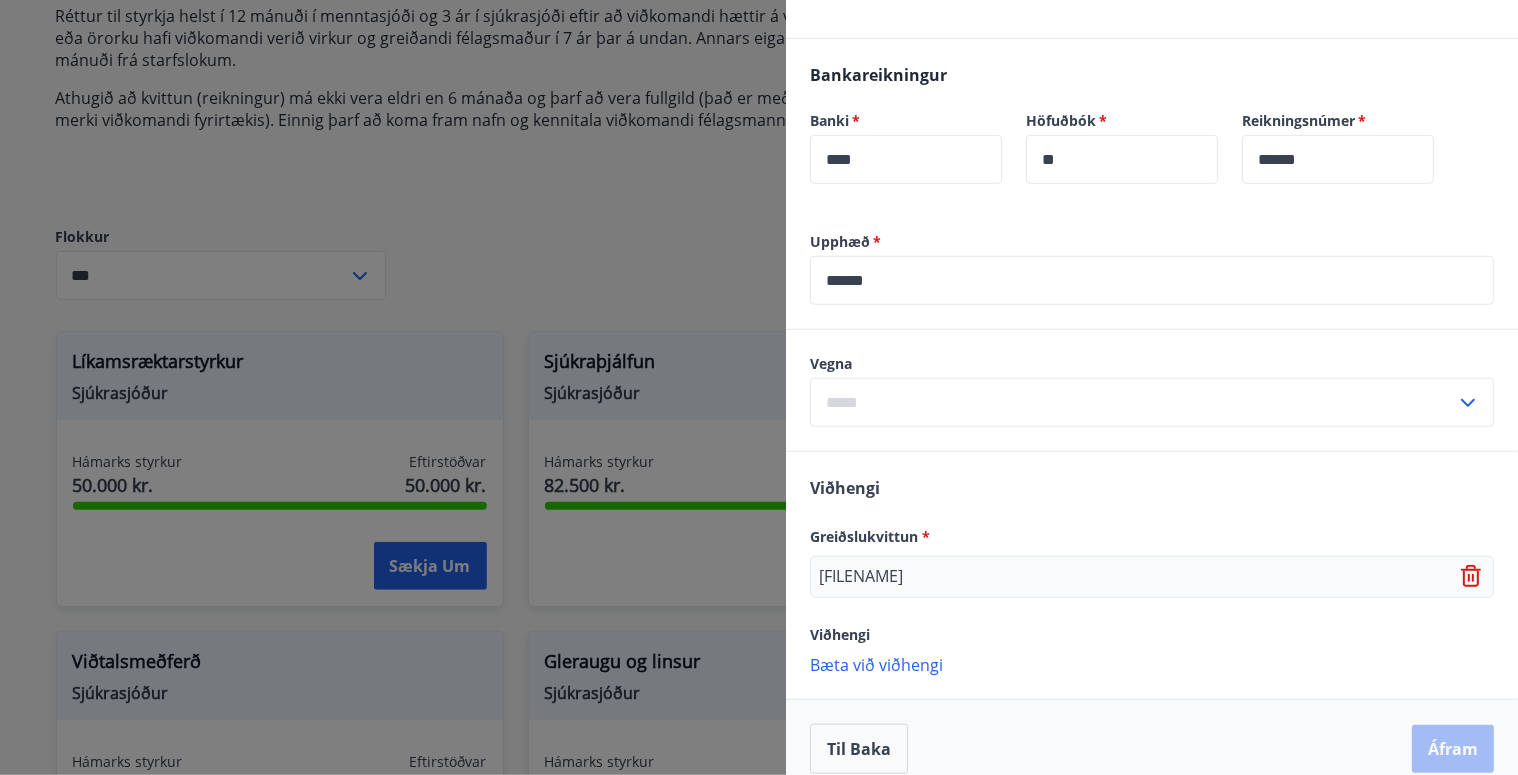 scroll, scrollTop: 652, scrollLeft: 0, axis: vertical 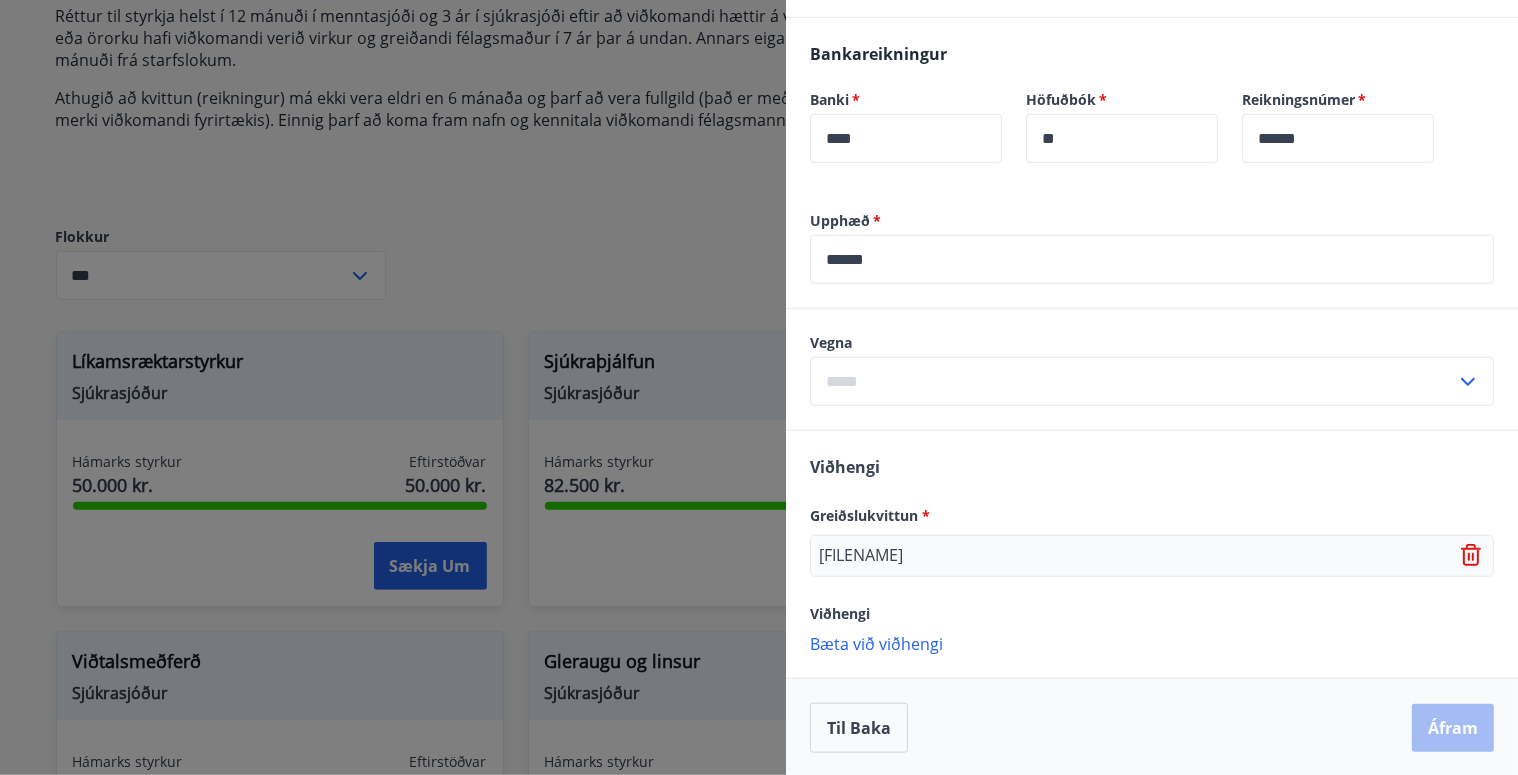 click on "Bæta við viðhengi" at bounding box center (1152, 643) 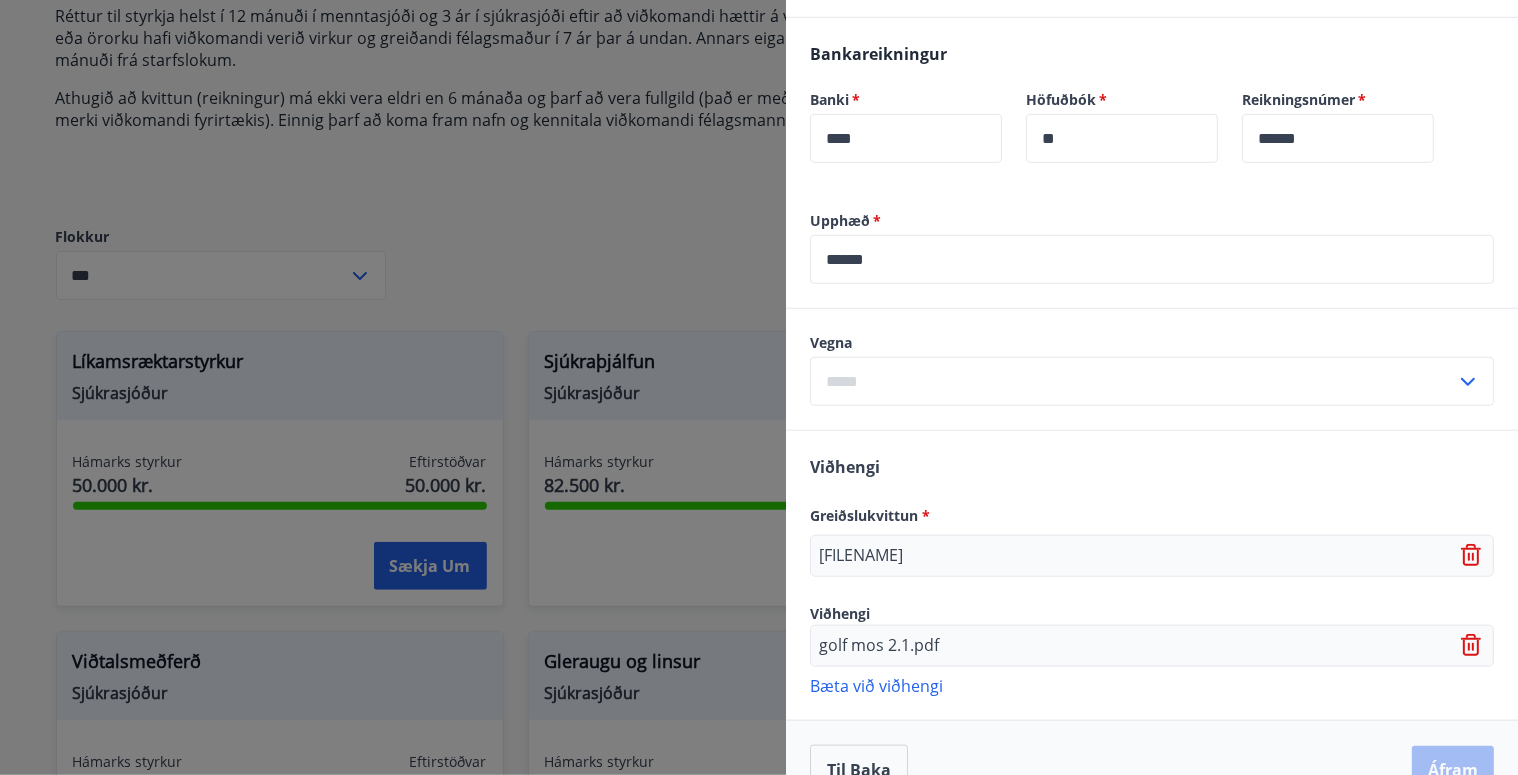 click 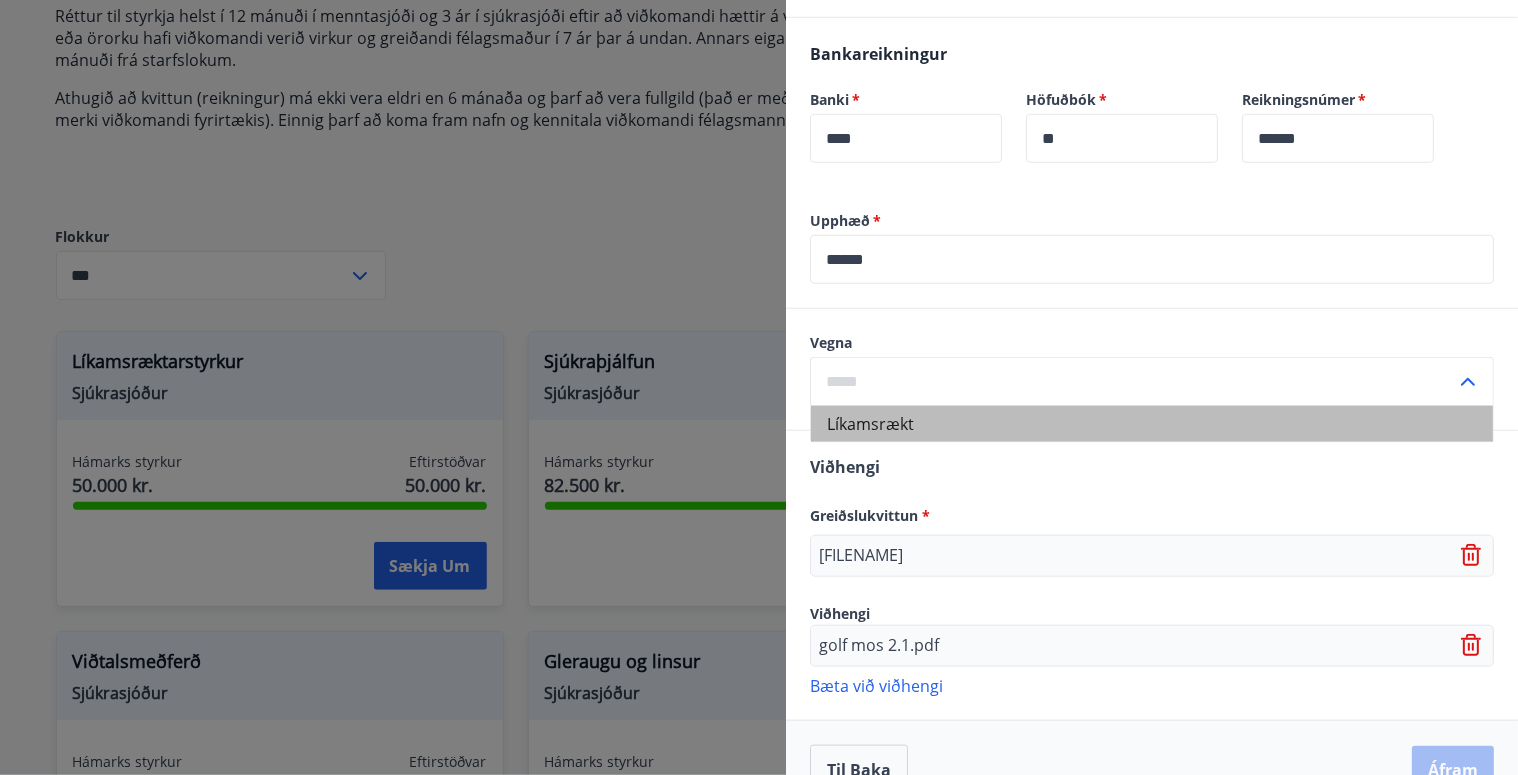 click on "Líkamsrækt" at bounding box center [1152, 424] 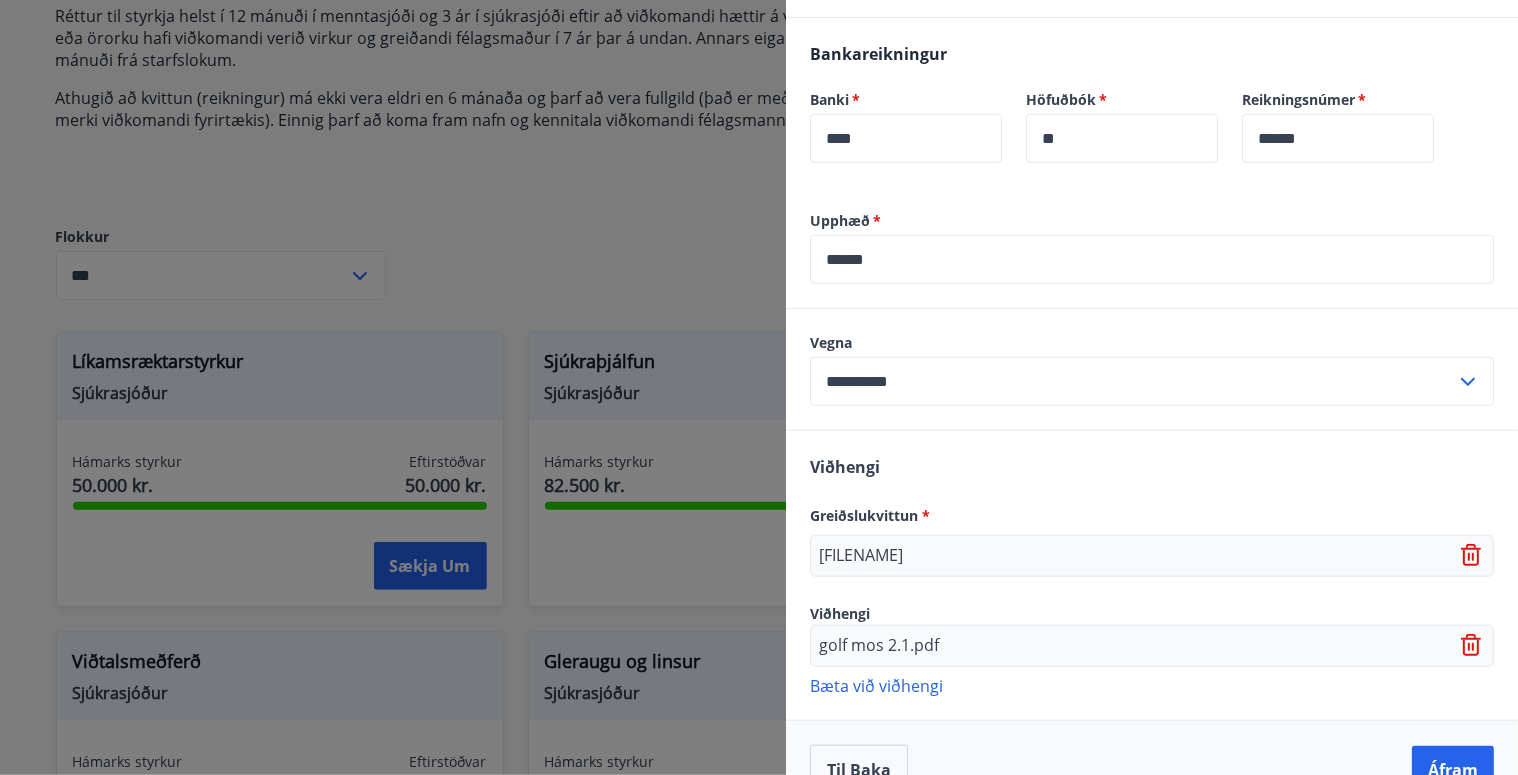 scroll, scrollTop: 694, scrollLeft: 0, axis: vertical 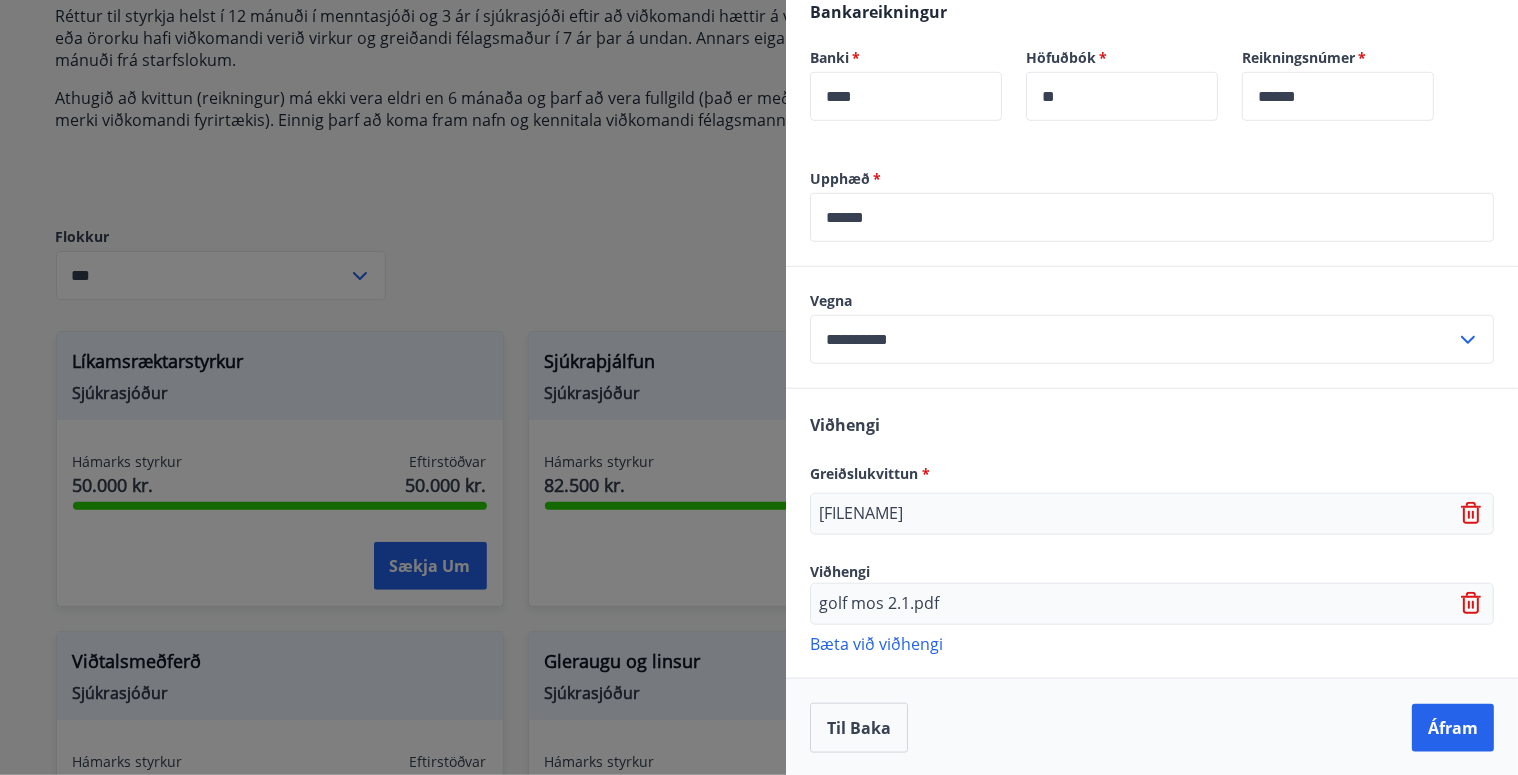 click on "Bæta við viðhengi" at bounding box center (1152, 643) 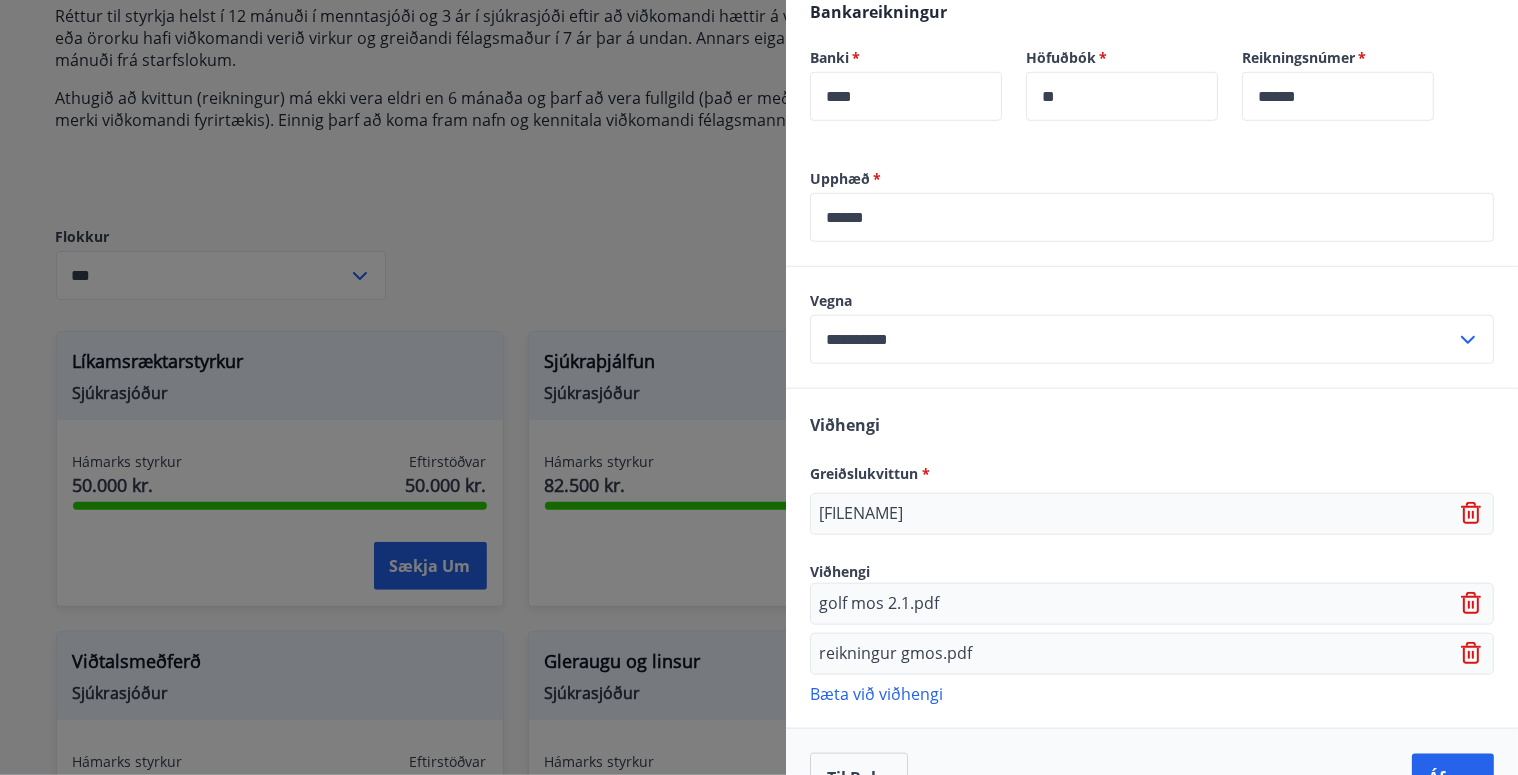 click 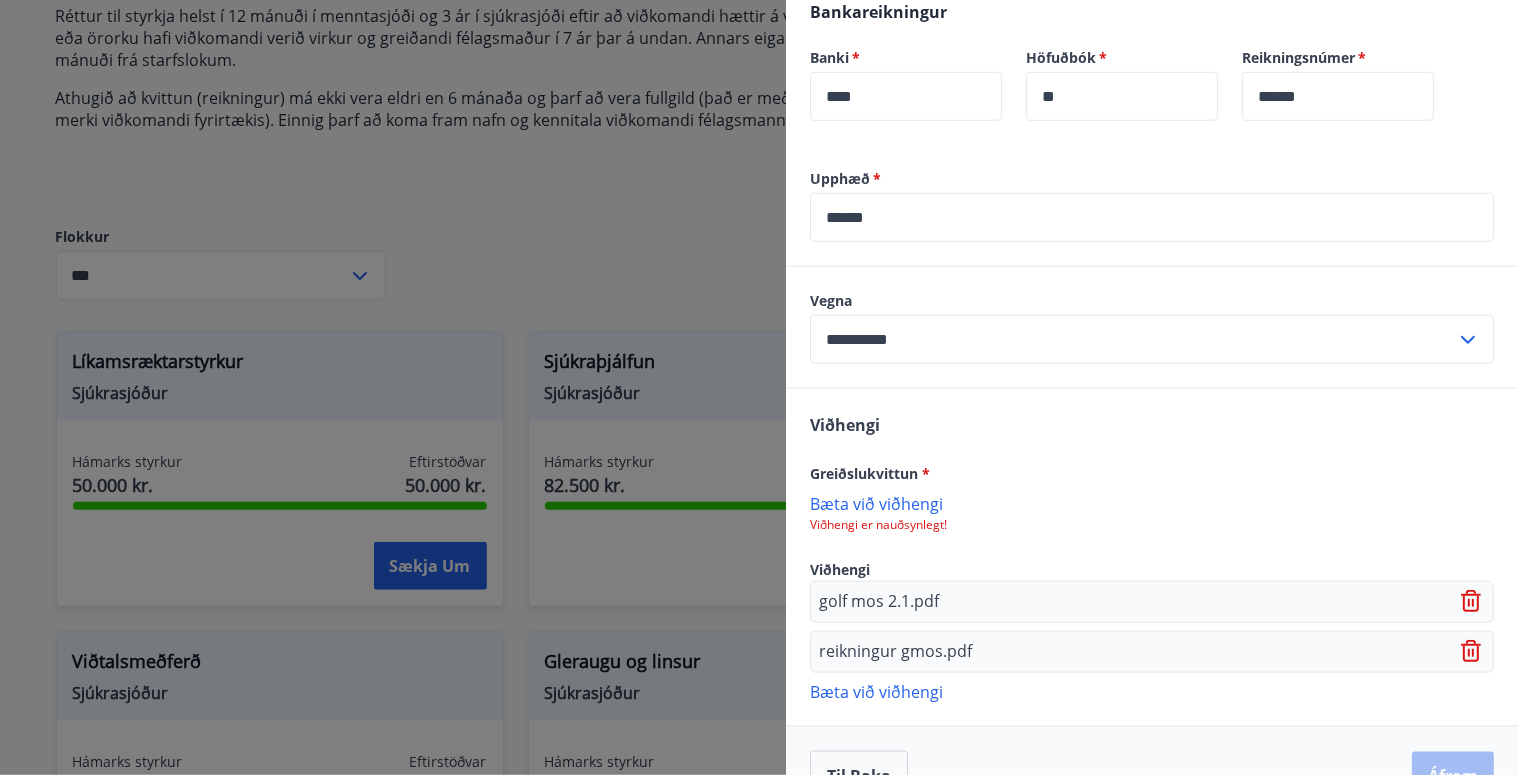 click on "Bæta við viðhengi" at bounding box center (1152, 503) 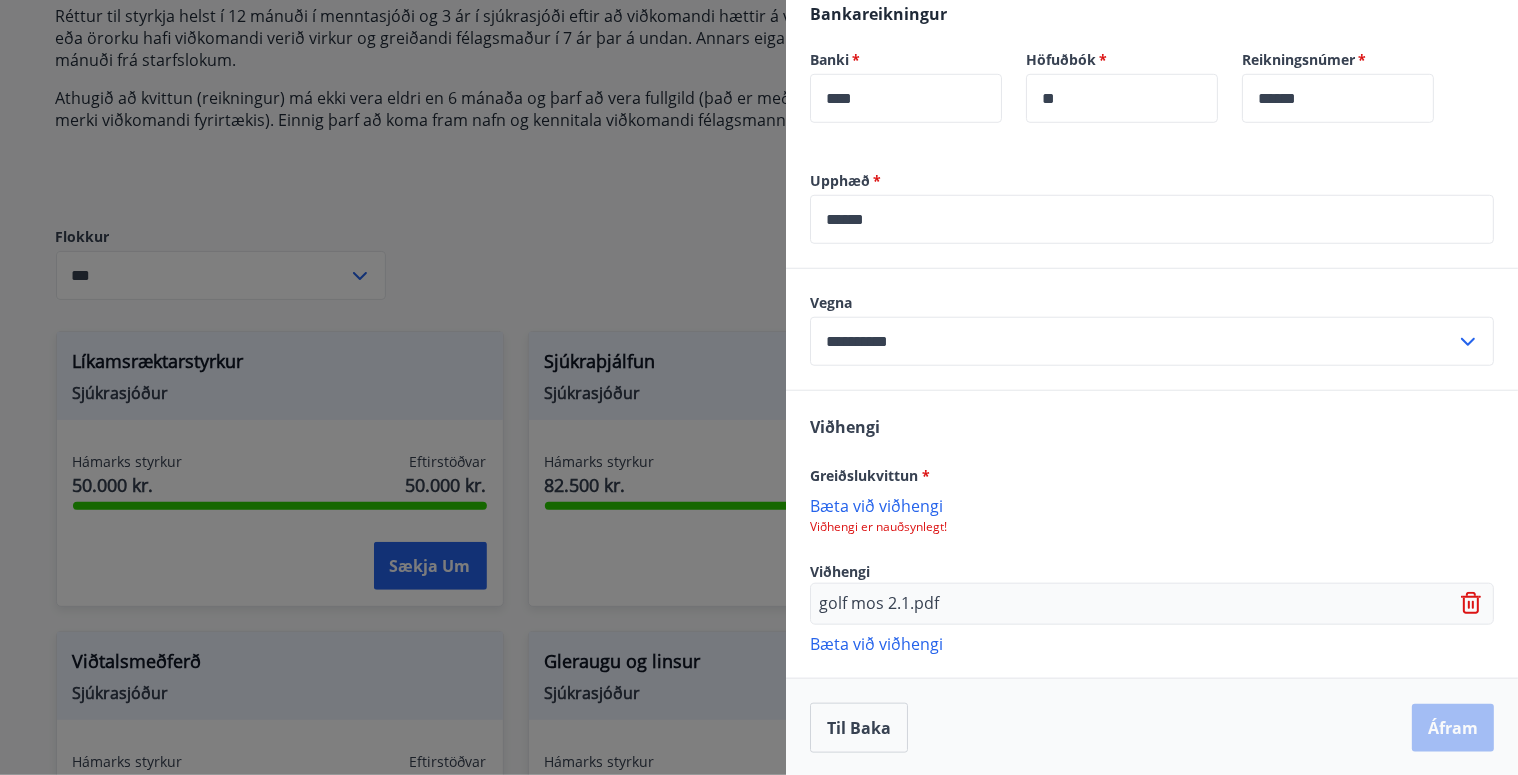 click 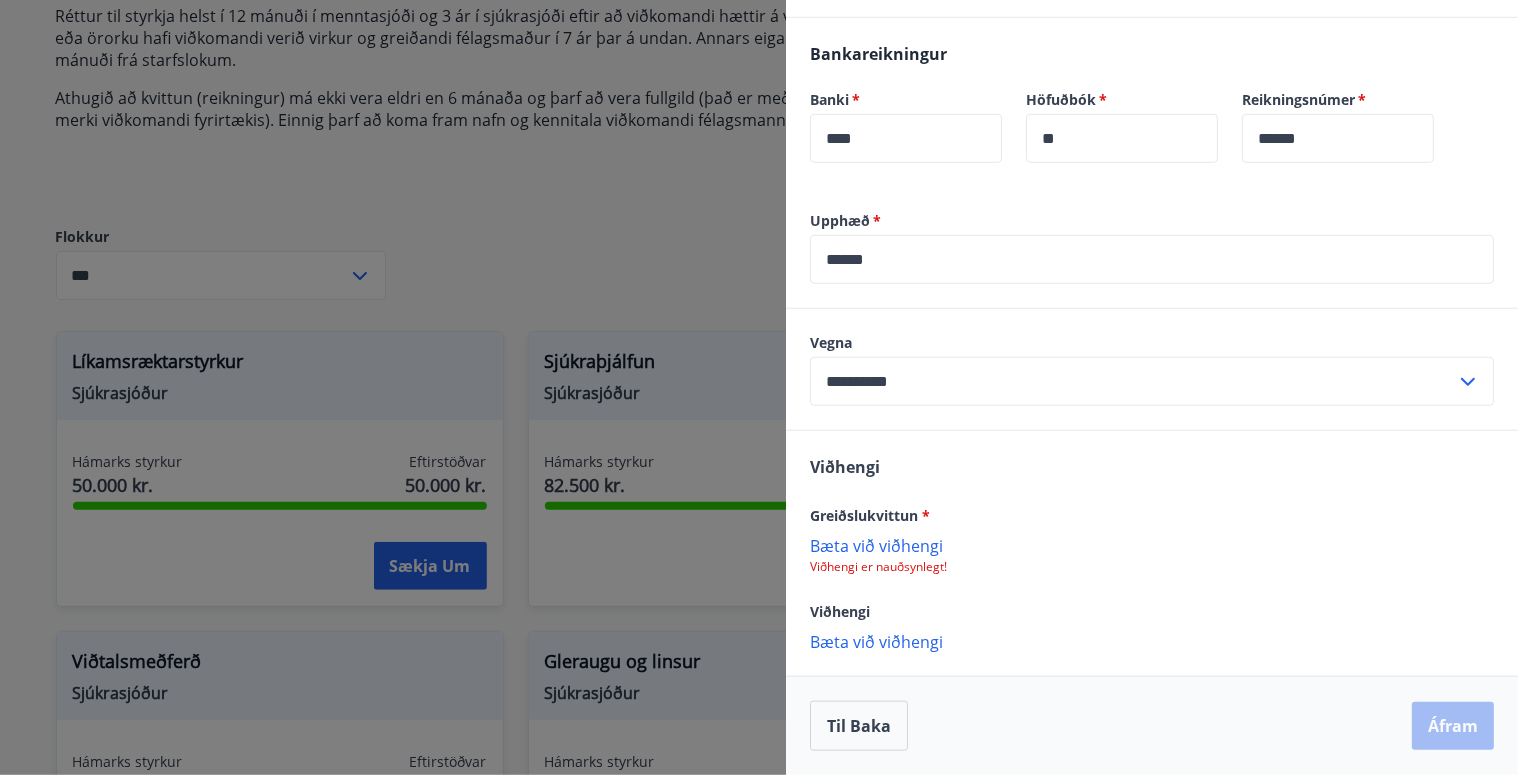 scroll, scrollTop: 651, scrollLeft: 0, axis: vertical 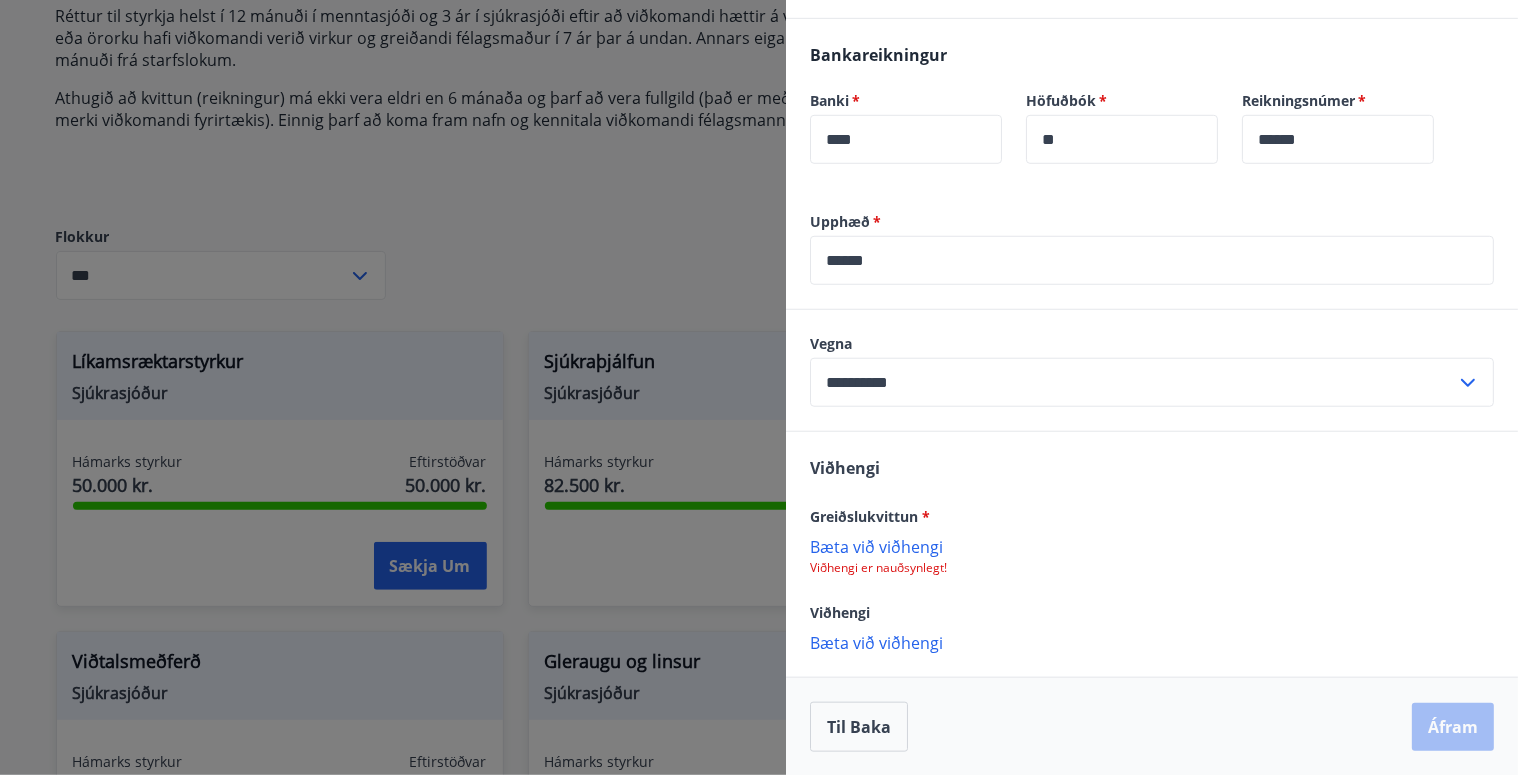 click on "Bæta við viðhengi" at bounding box center (1152, 546) 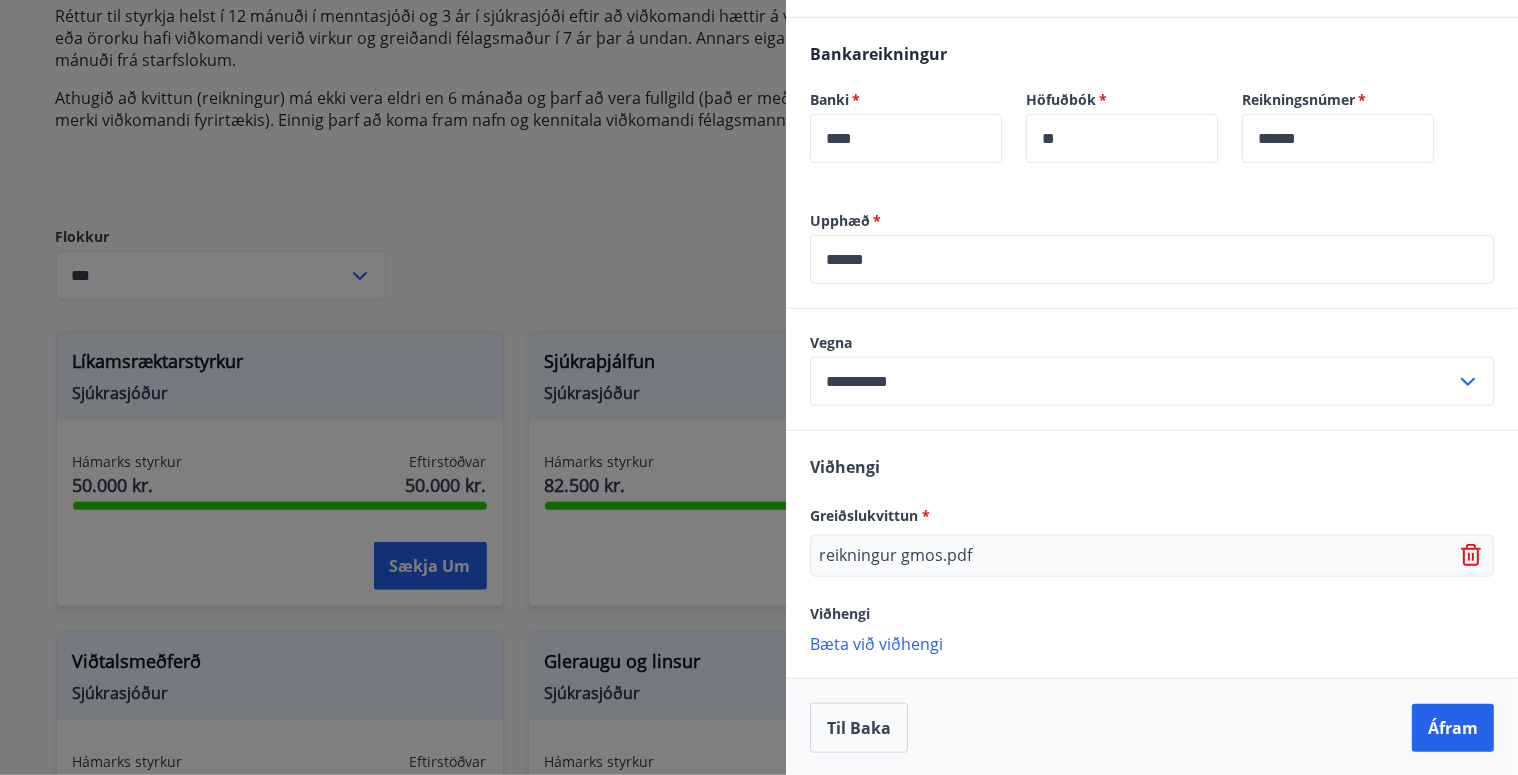click on "Viðhengi Greiðslukvittun   * reikningur gmos.pdf Viðhengi Bæta við viðhengi {error_attachment_undefined}" at bounding box center (1152, 554) 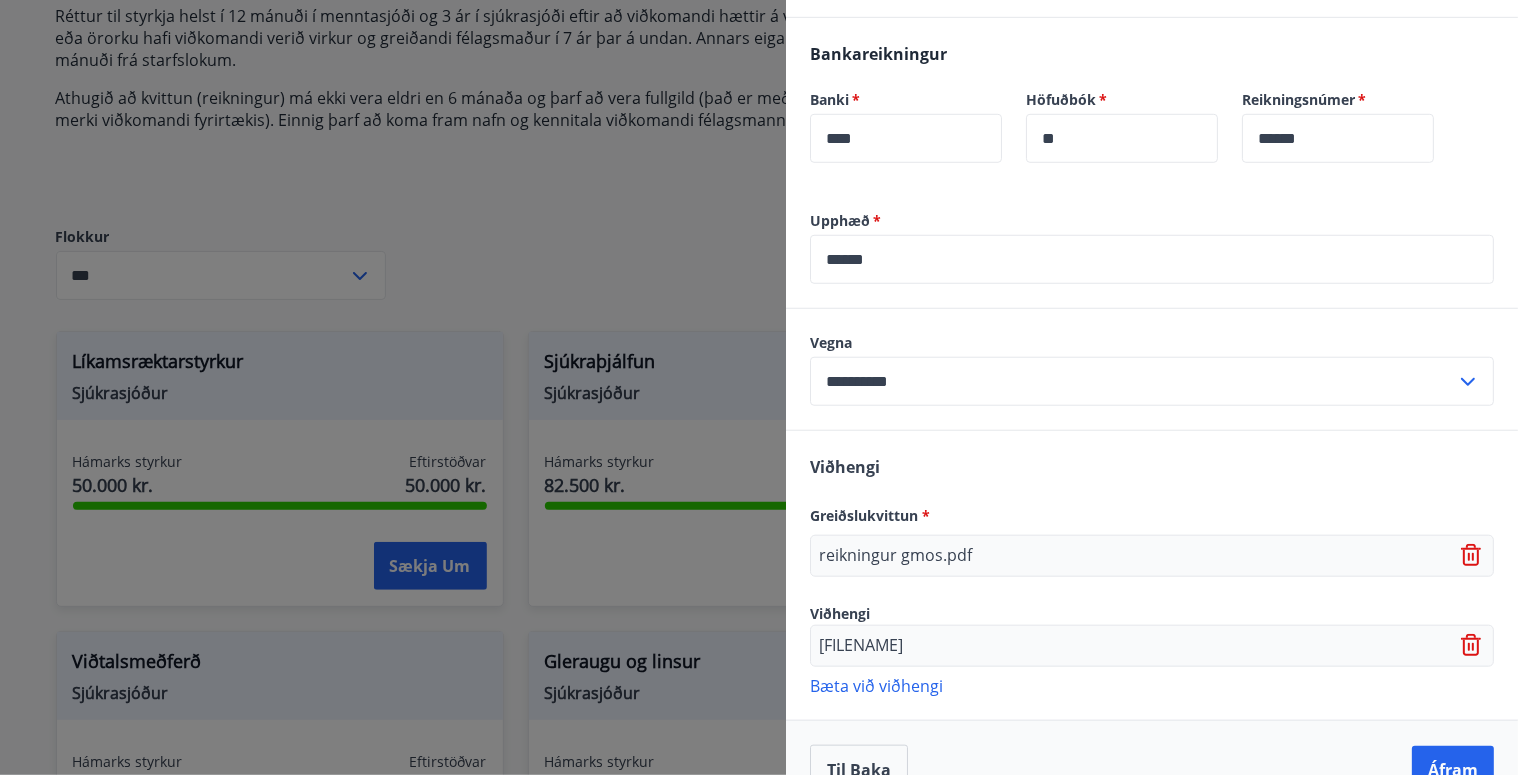 scroll, scrollTop: 694, scrollLeft: 0, axis: vertical 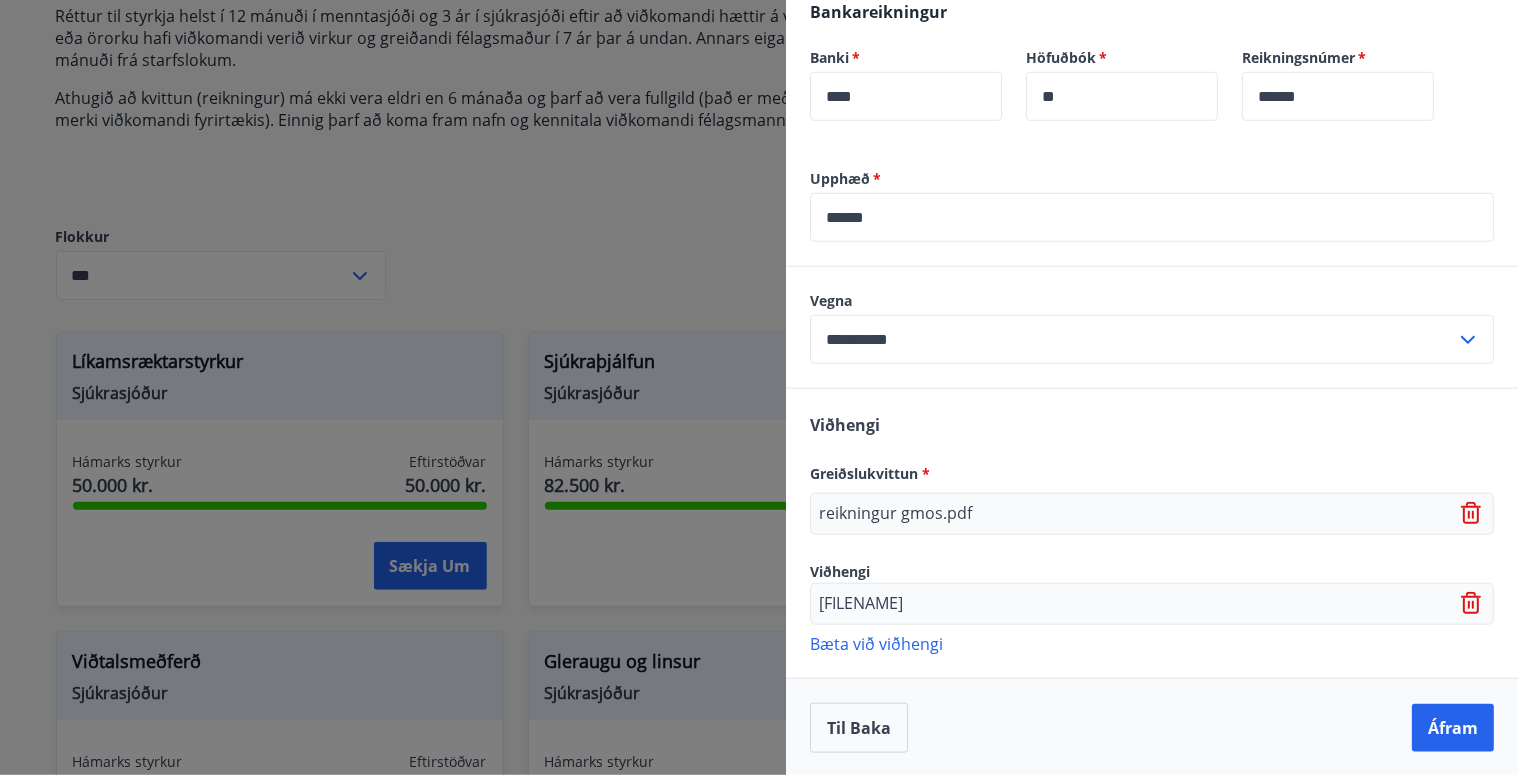 click on "Bæta við viðhengi" at bounding box center [1152, 643] 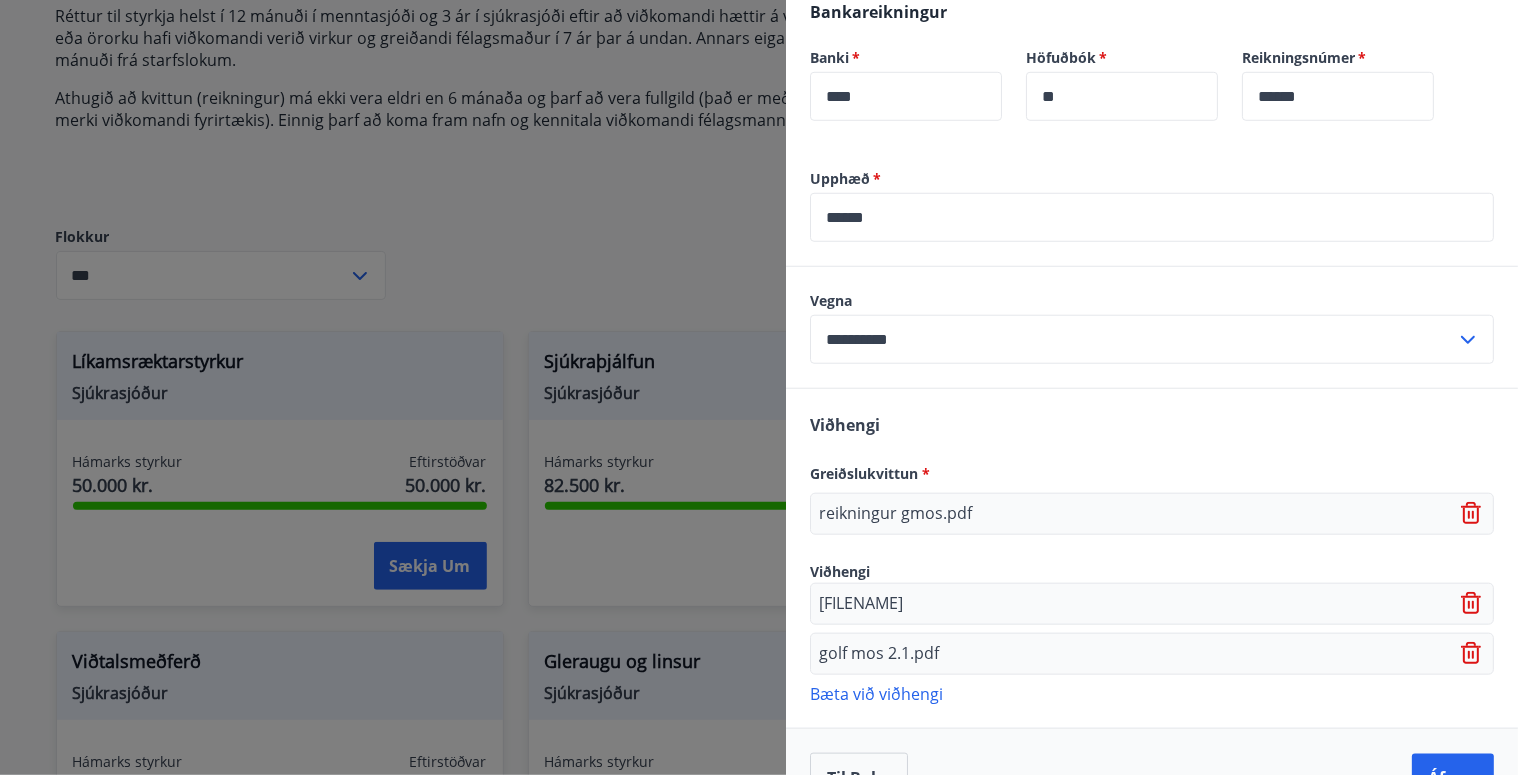scroll, scrollTop: 744, scrollLeft: 0, axis: vertical 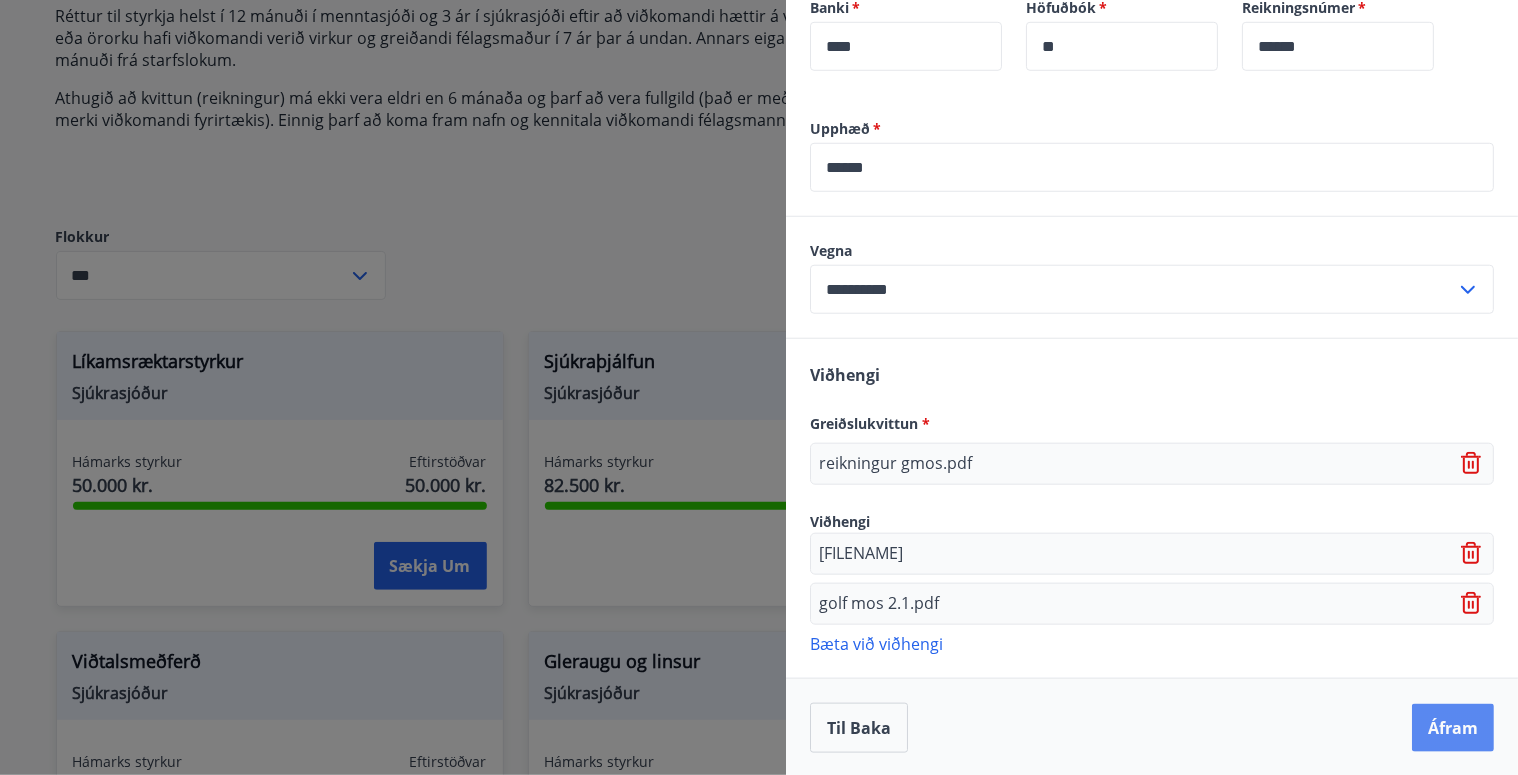 click on "Áfram" at bounding box center [1453, 728] 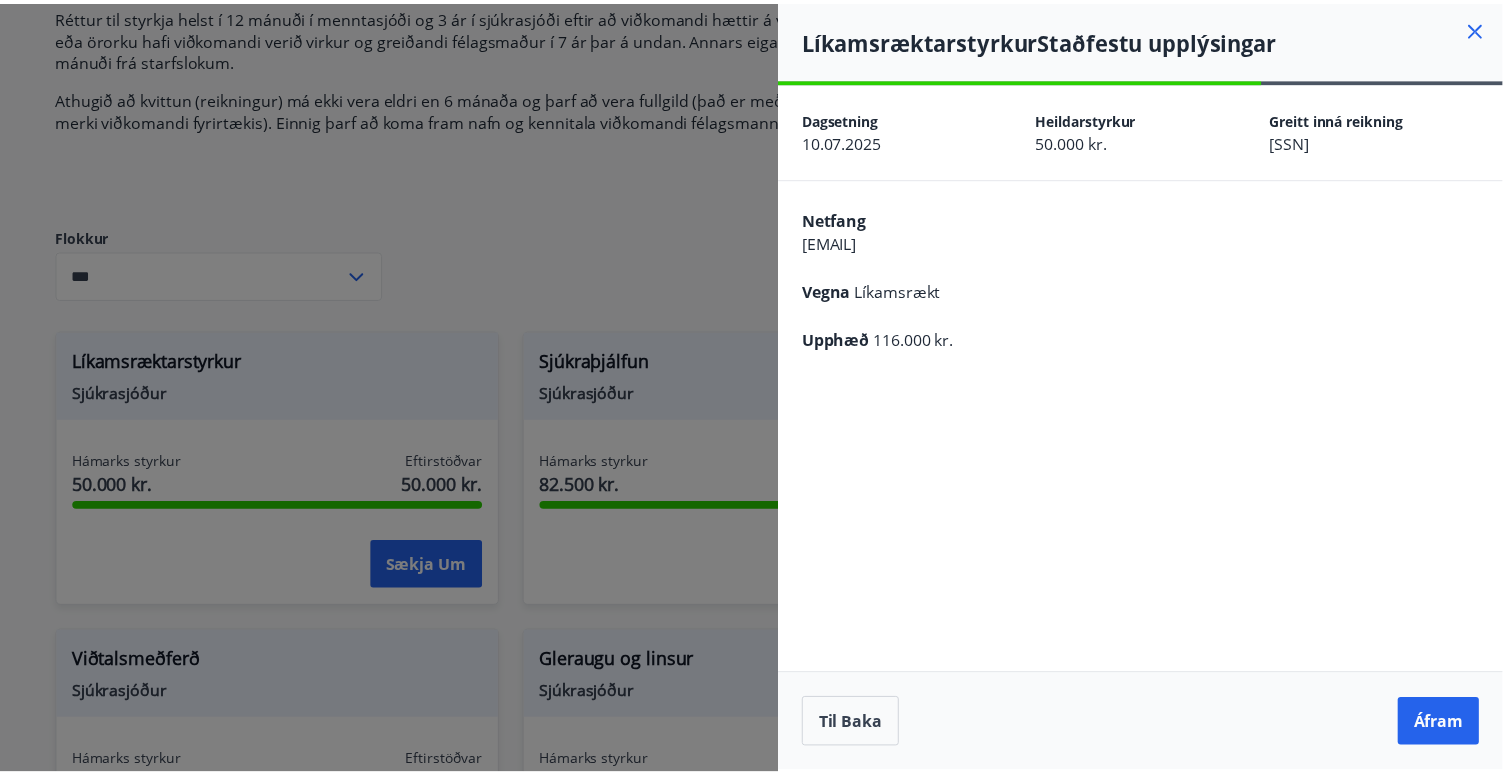 scroll, scrollTop: 0, scrollLeft: 0, axis: both 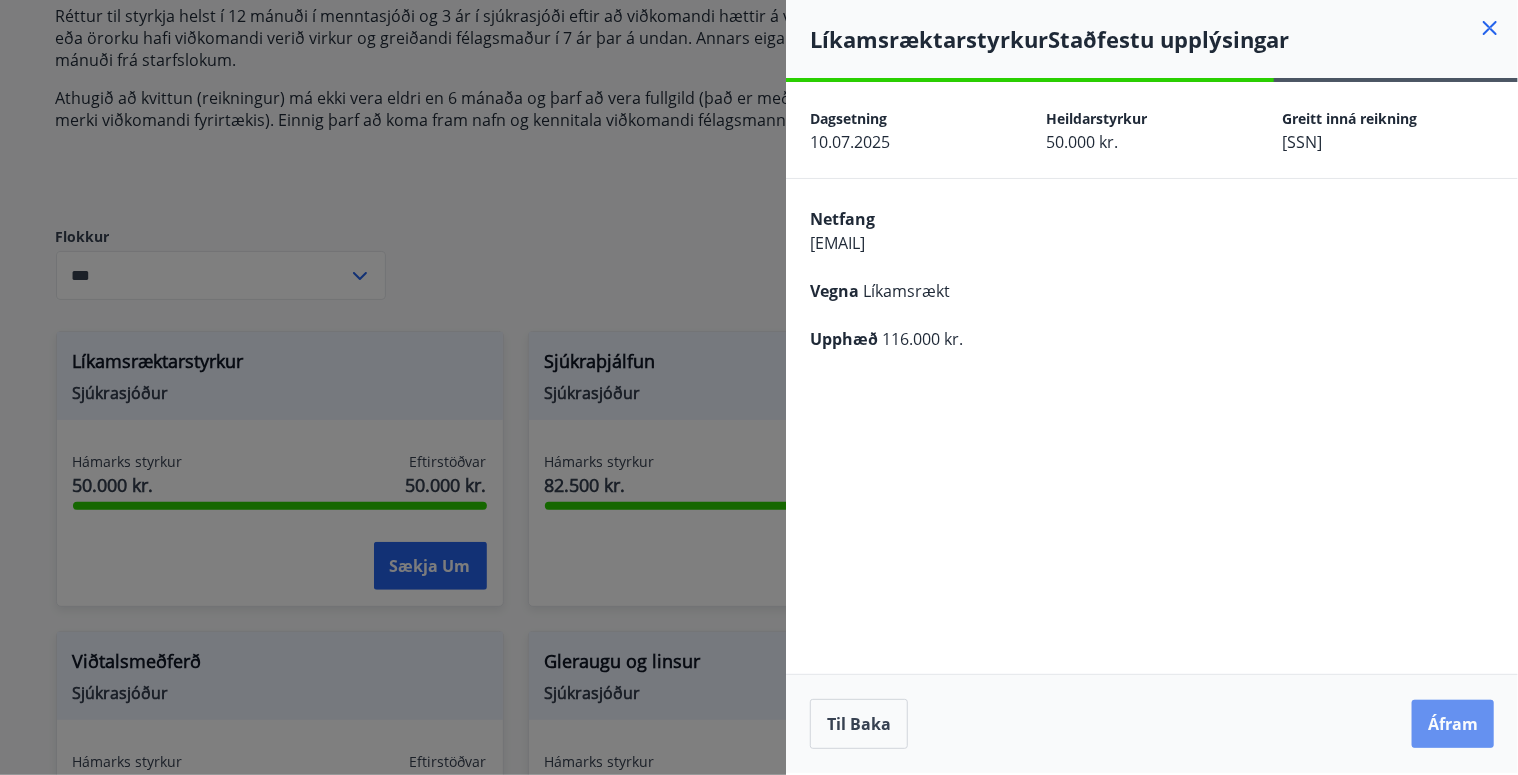 click on "Áfram" at bounding box center (1453, 724) 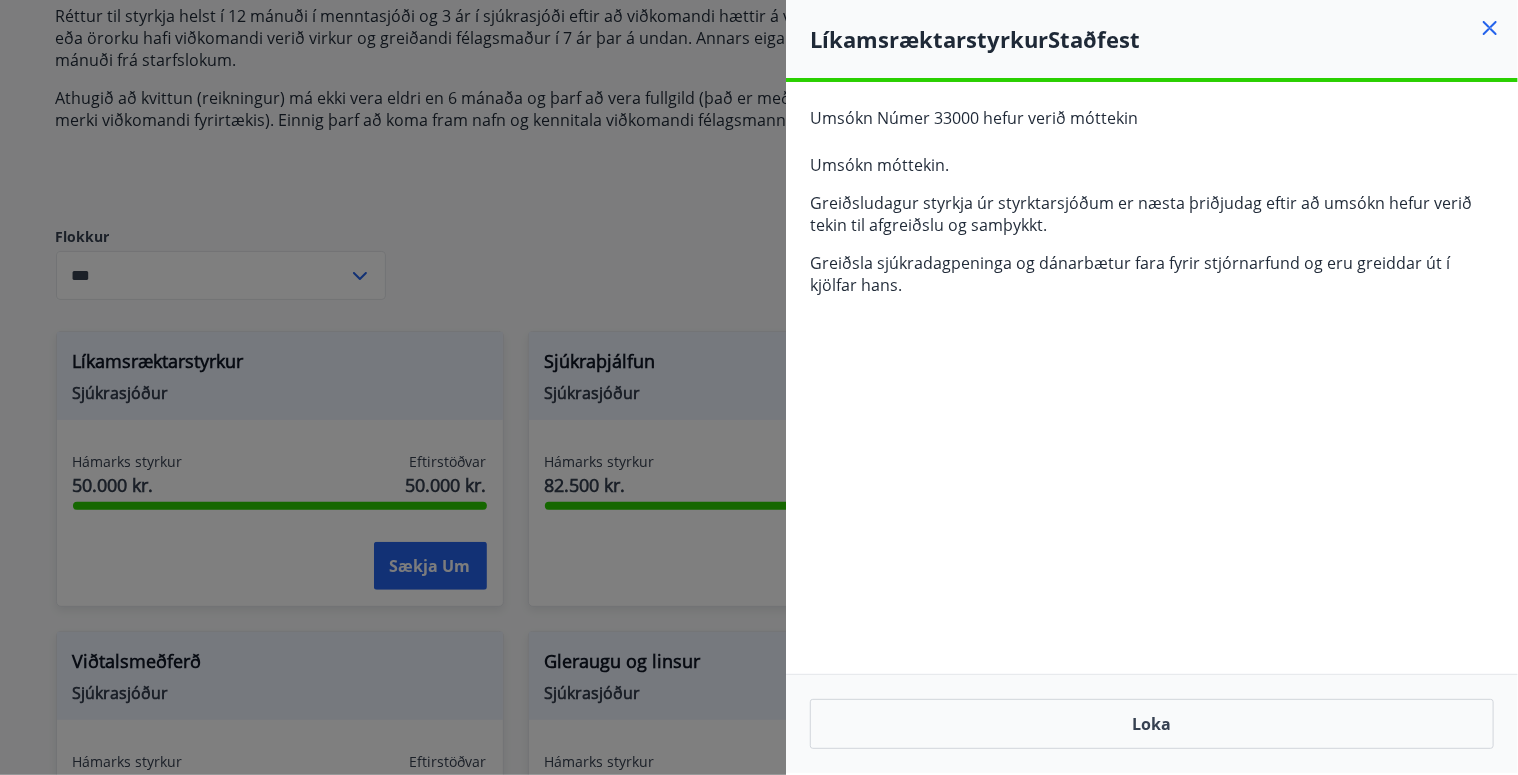 click 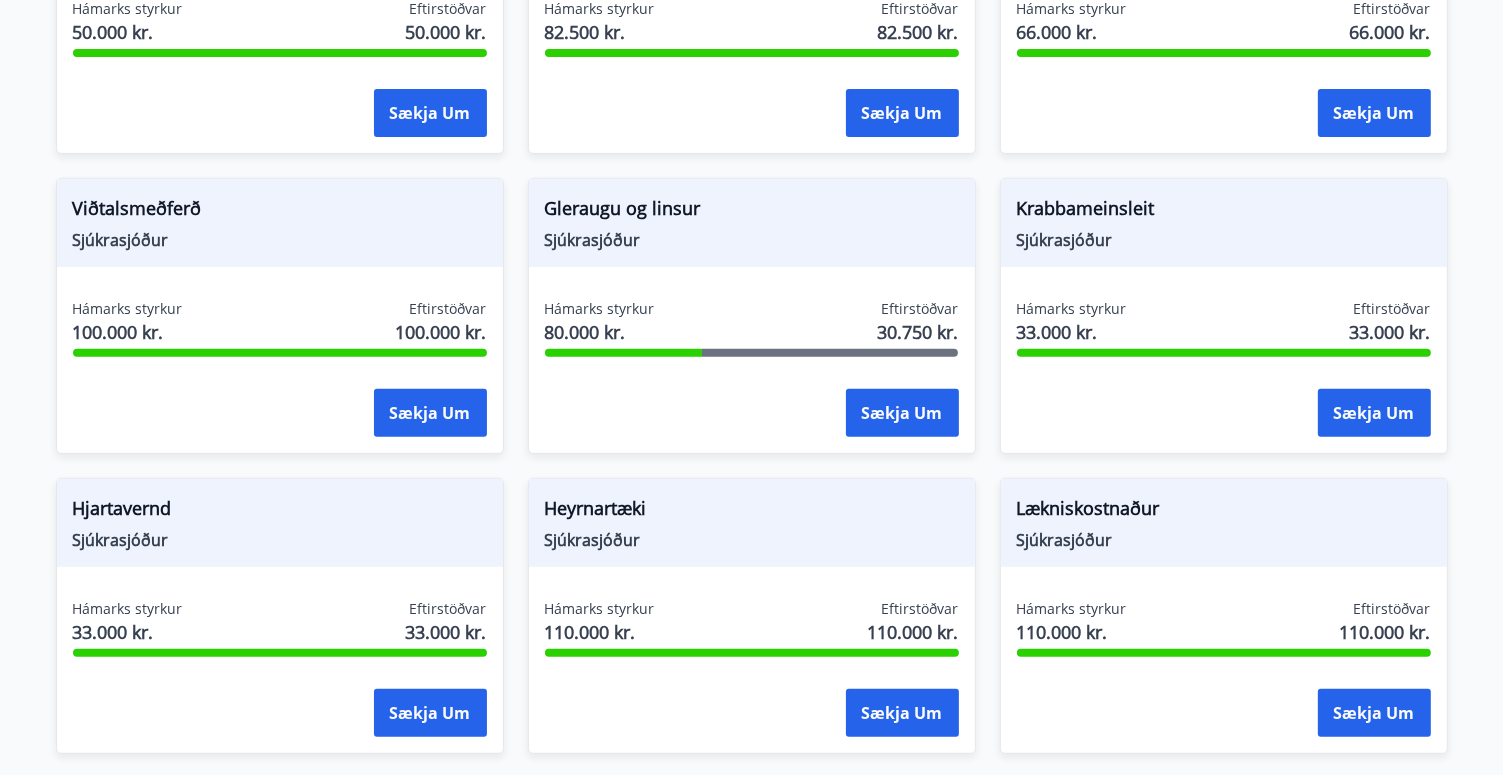 scroll, scrollTop: 804, scrollLeft: 0, axis: vertical 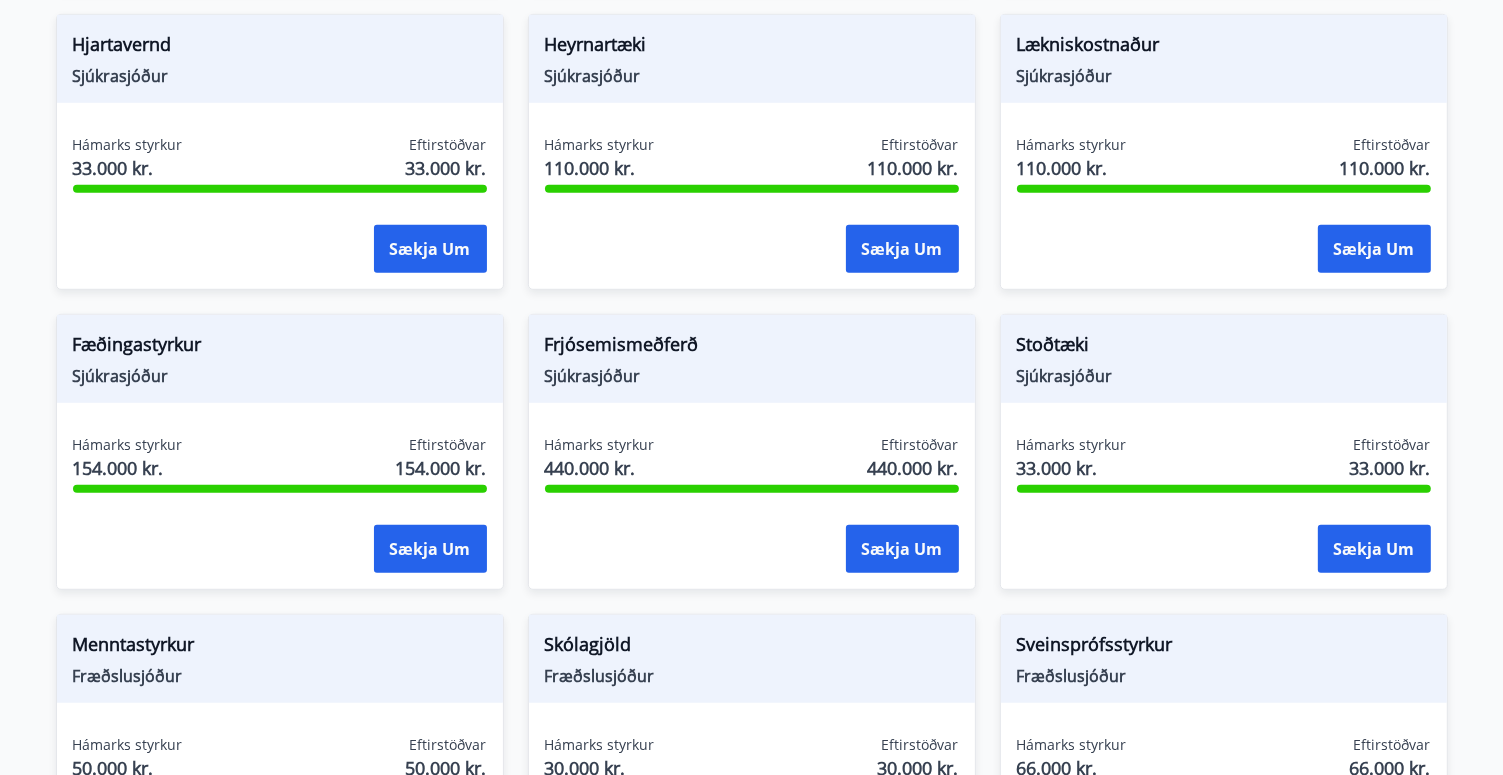 click on "Hámarks styrkur" at bounding box center (128, 445) 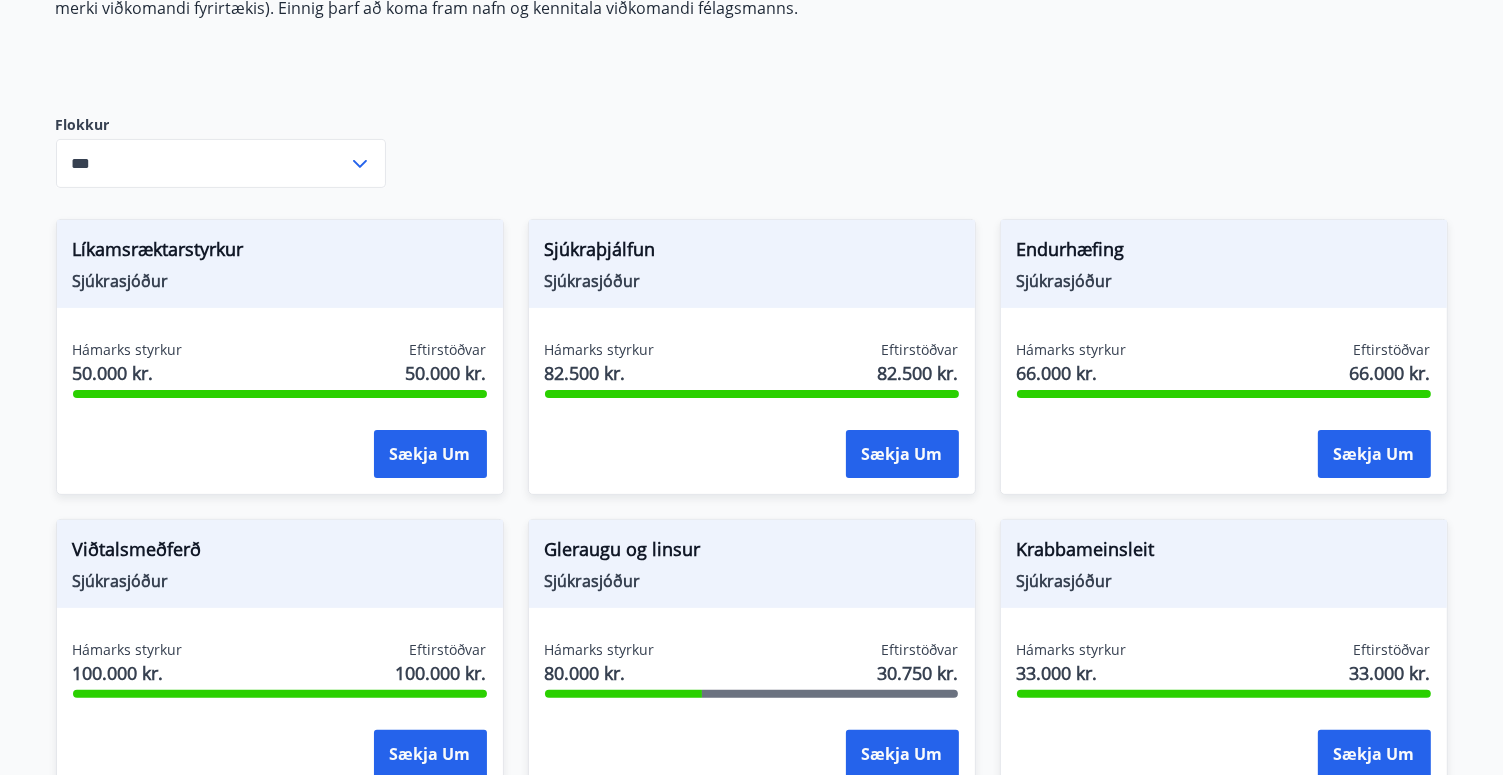 scroll, scrollTop: 452, scrollLeft: 0, axis: vertical 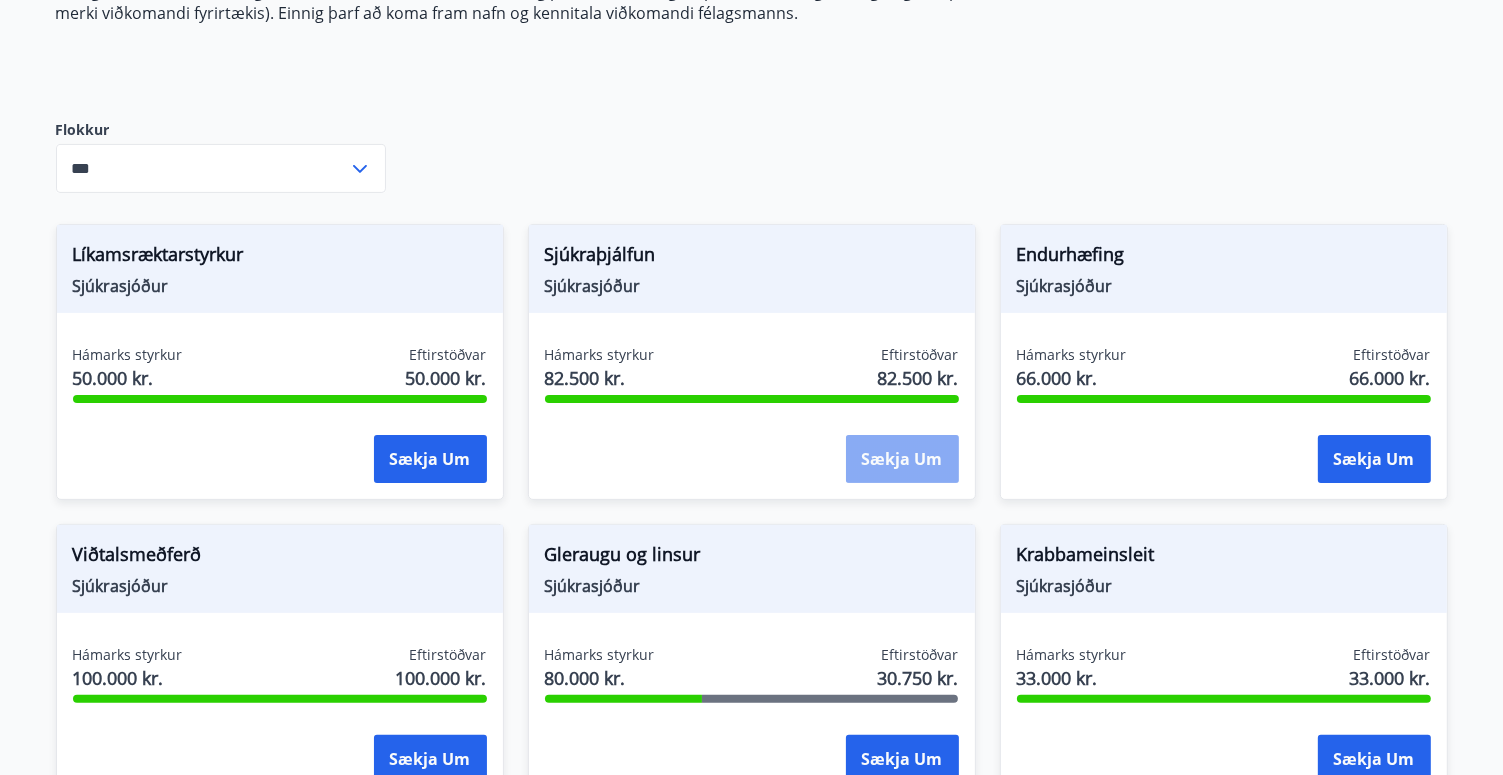 click on "Sækja um" at bounding box center [902, 459] 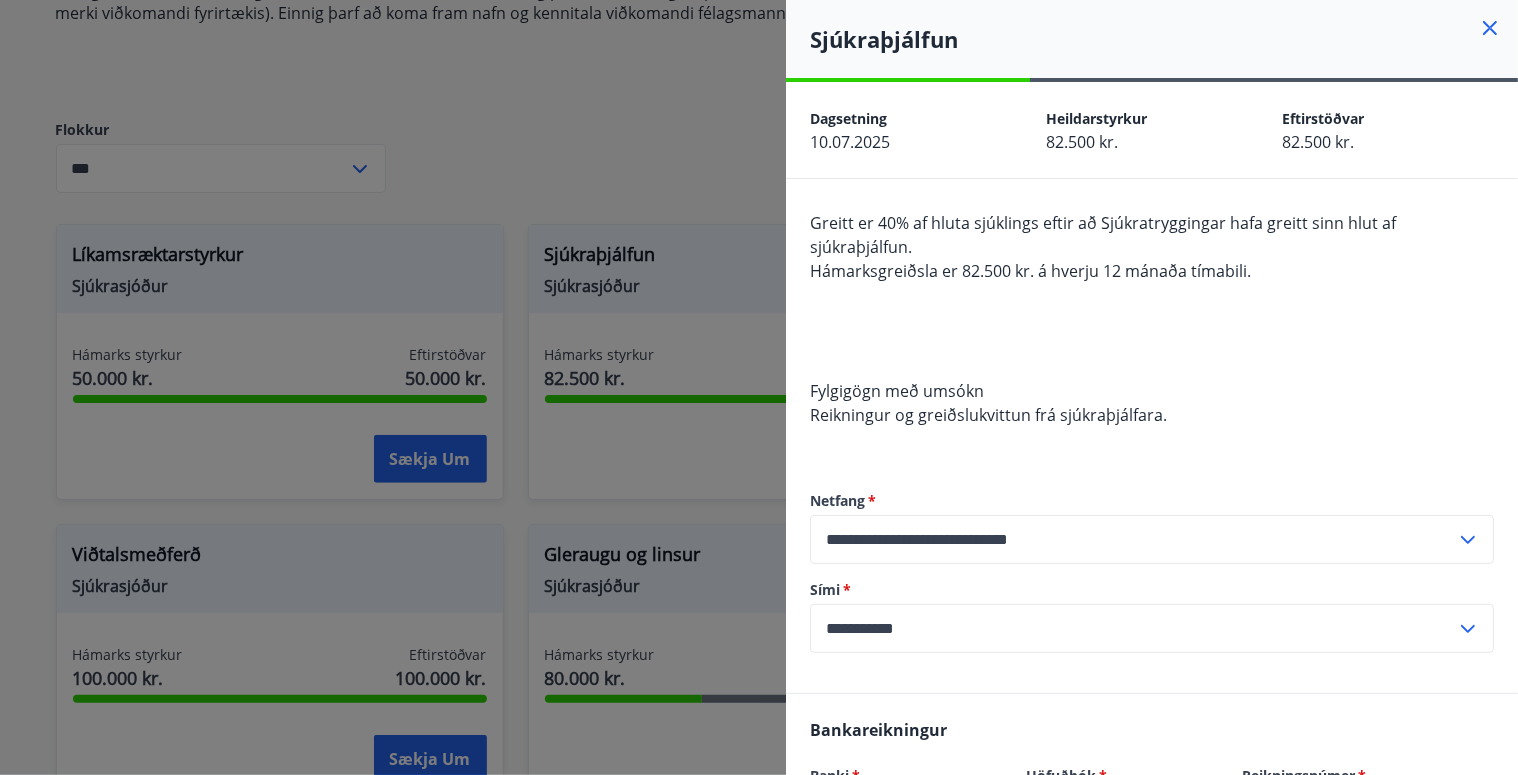 click 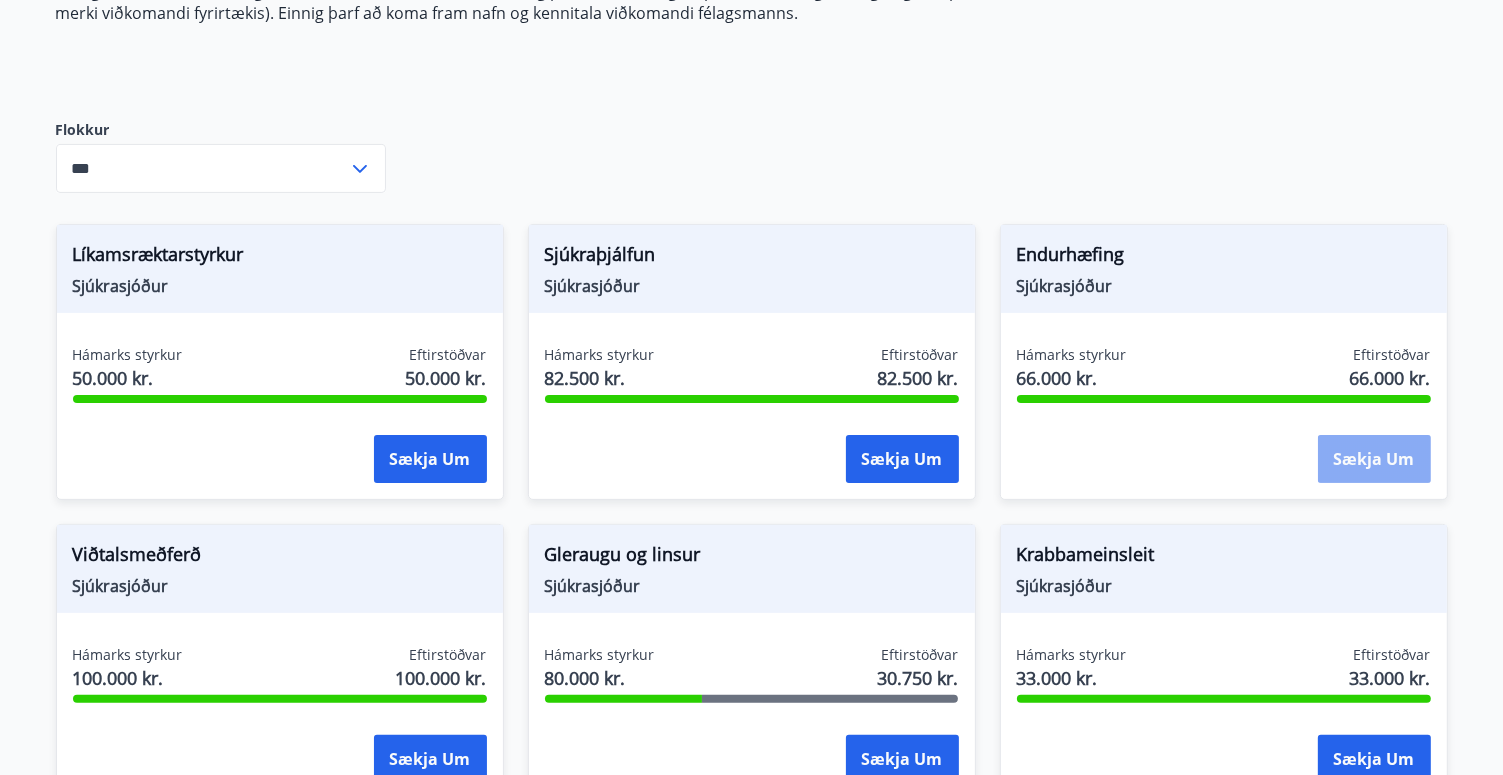click on "Sækja um" at bounding box center (1374, 459) 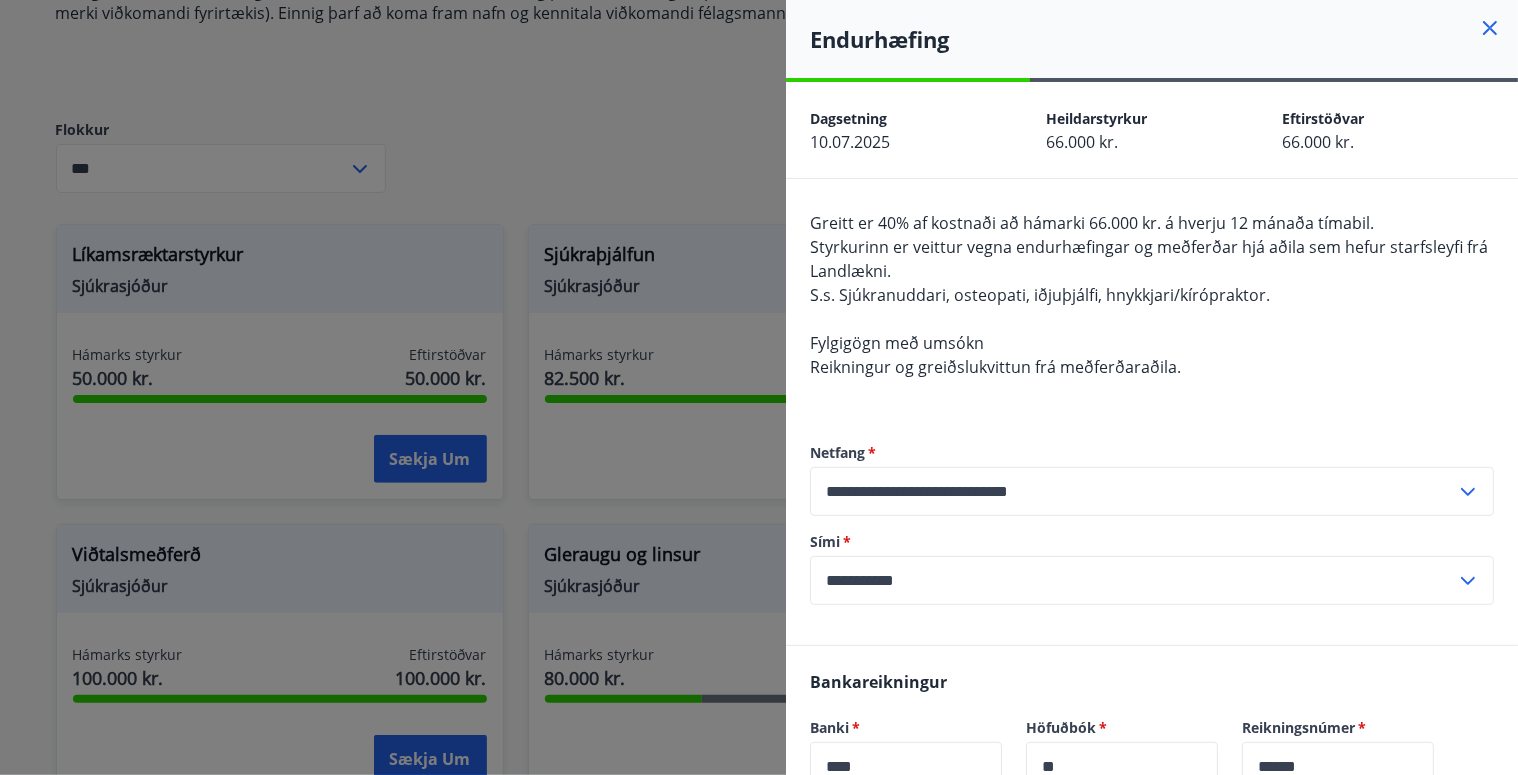click 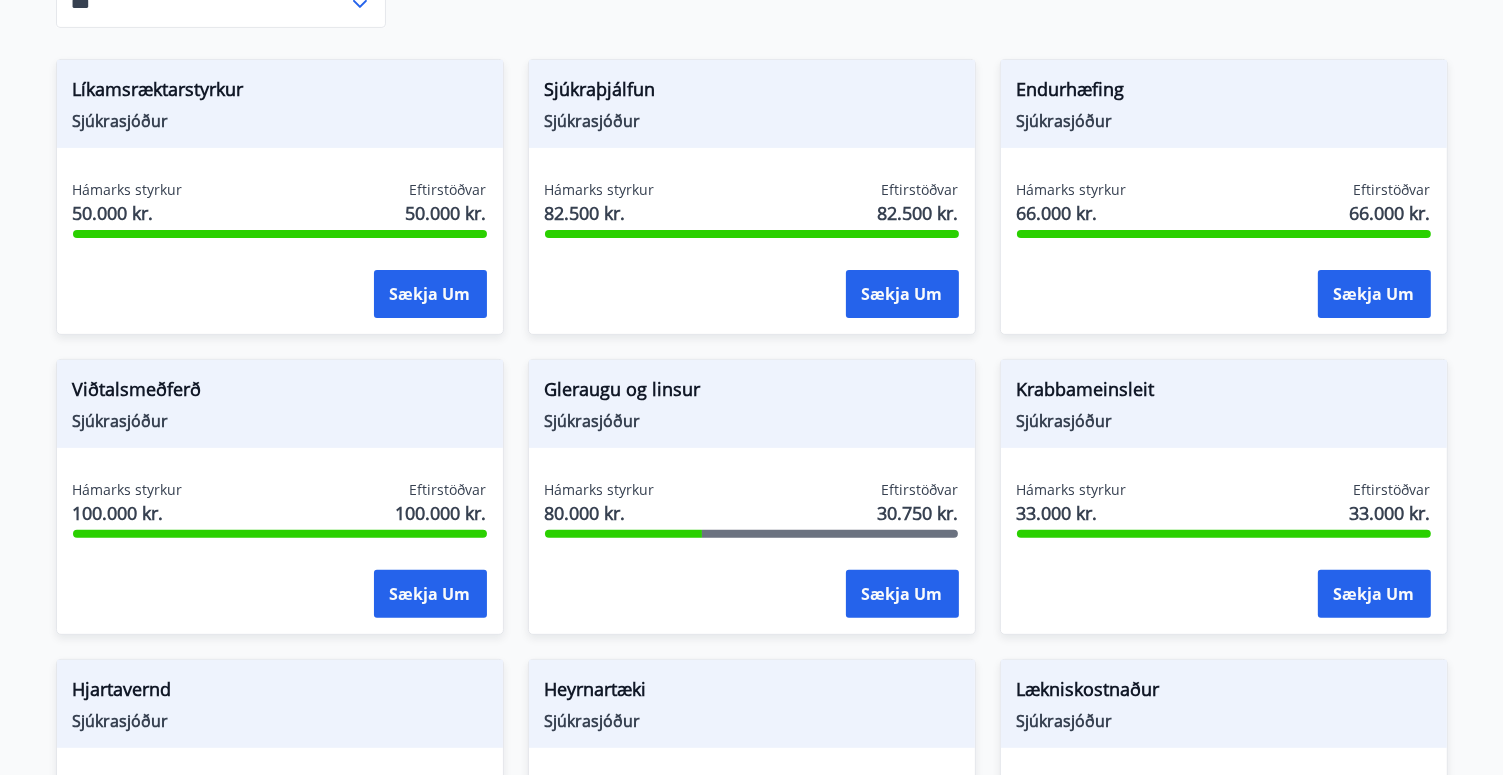 scroll, scrollTop: 689, scrollLeft: 0, axis: vertical 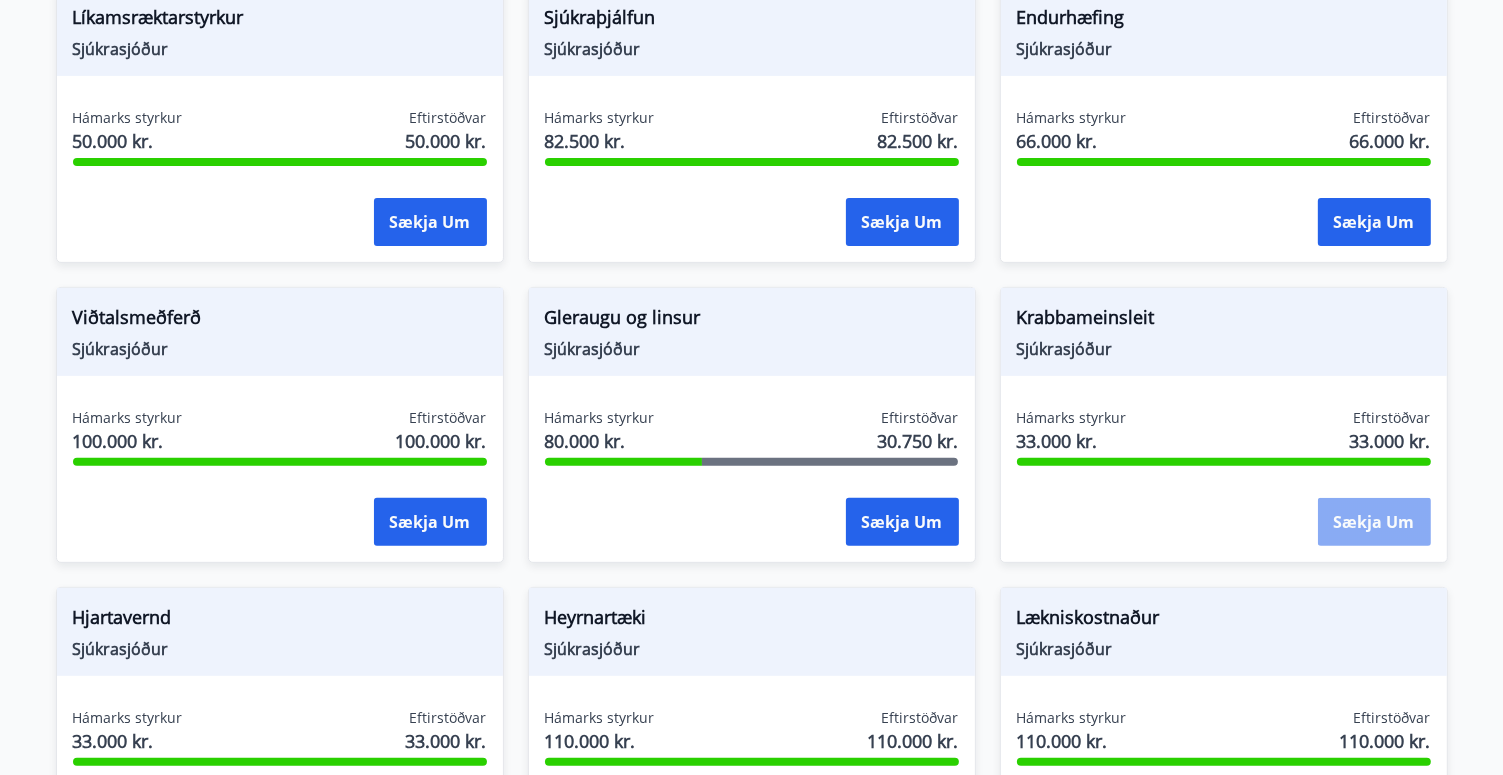 click on "Sækja um" at bounding box center (1374, 522) 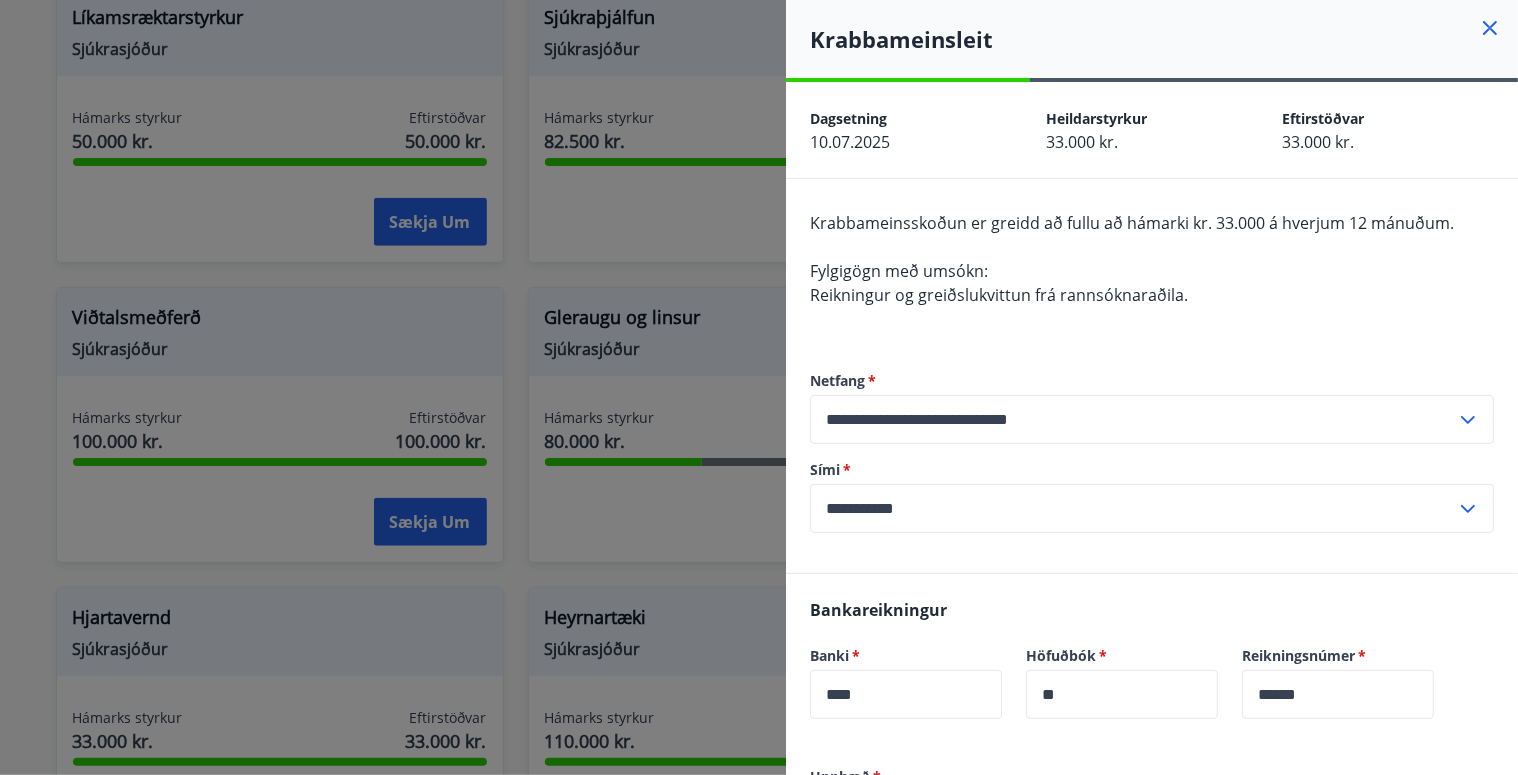 click 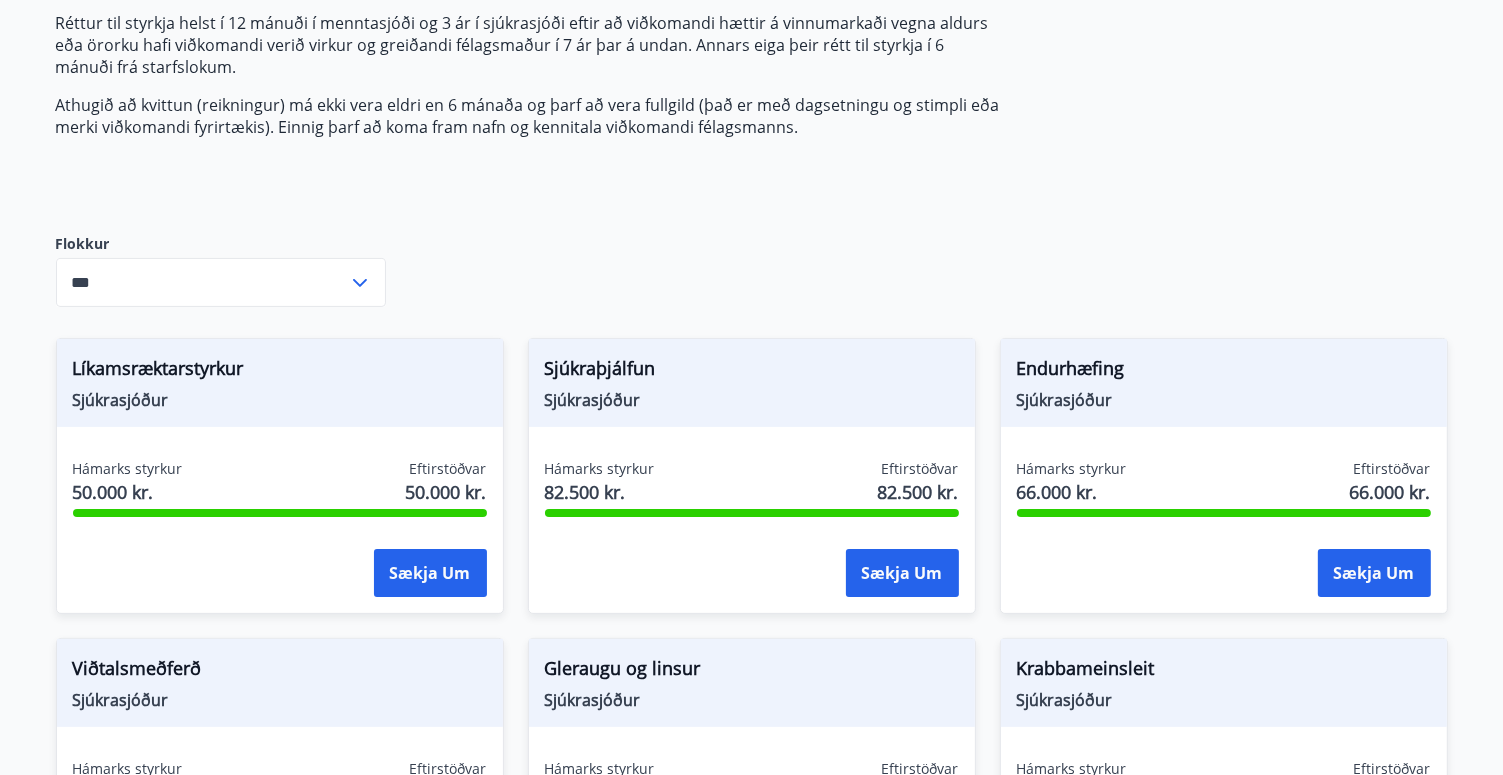 scroll, scrollTop: 0, scrollLeft: 0, axis: both 